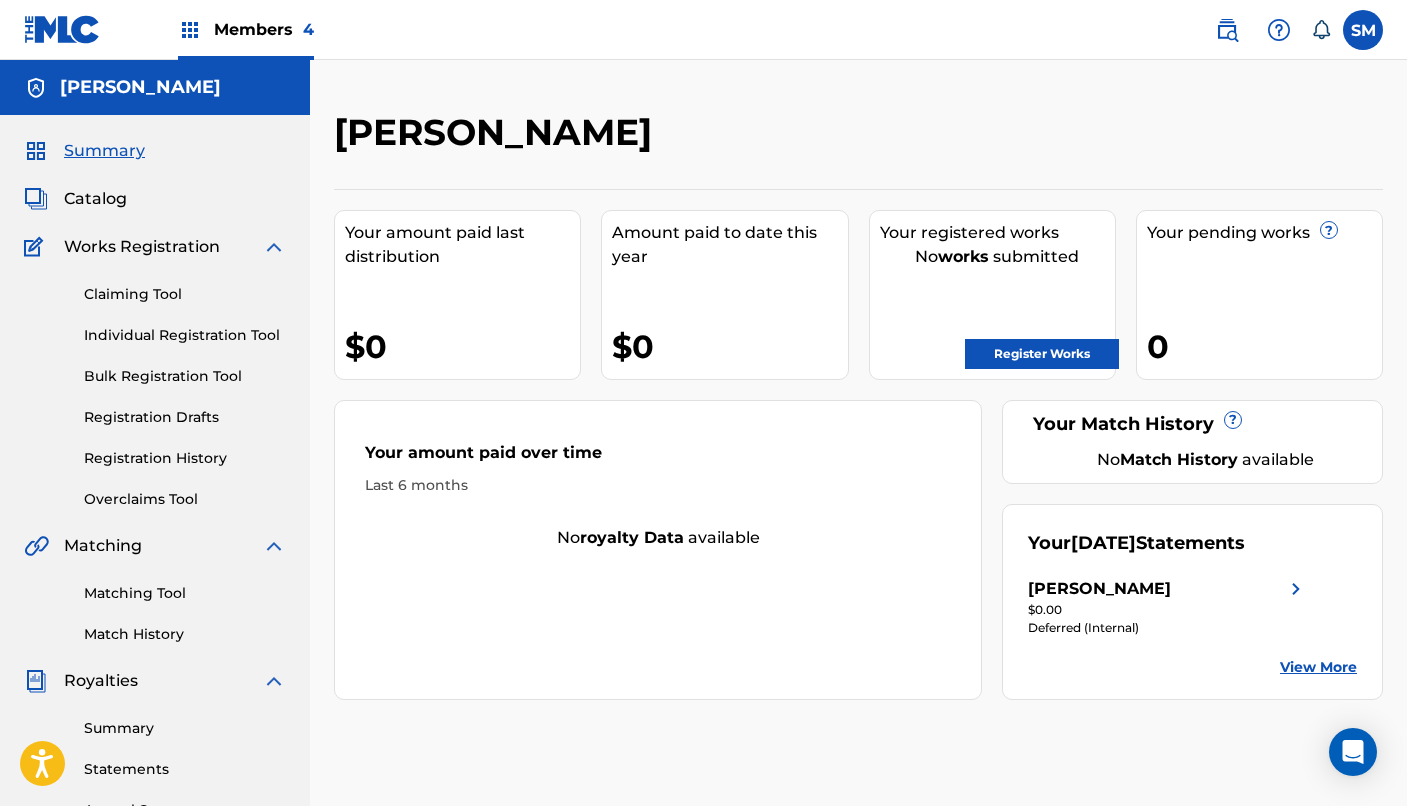 scroll, scrollTop: 0, scrollLeft: 0, axis: both 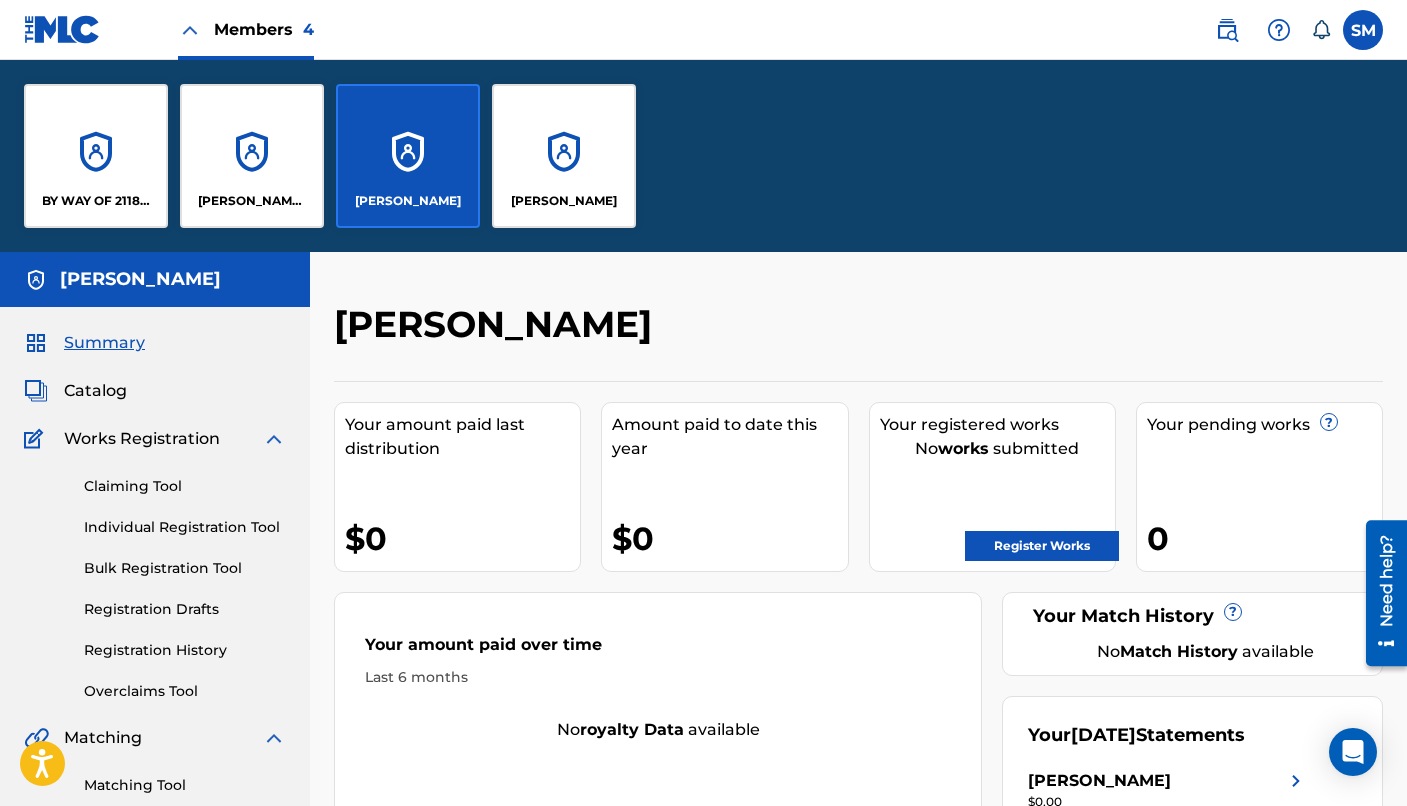 click on "[PERSON_NAME]" at bounding box center [564, 156] 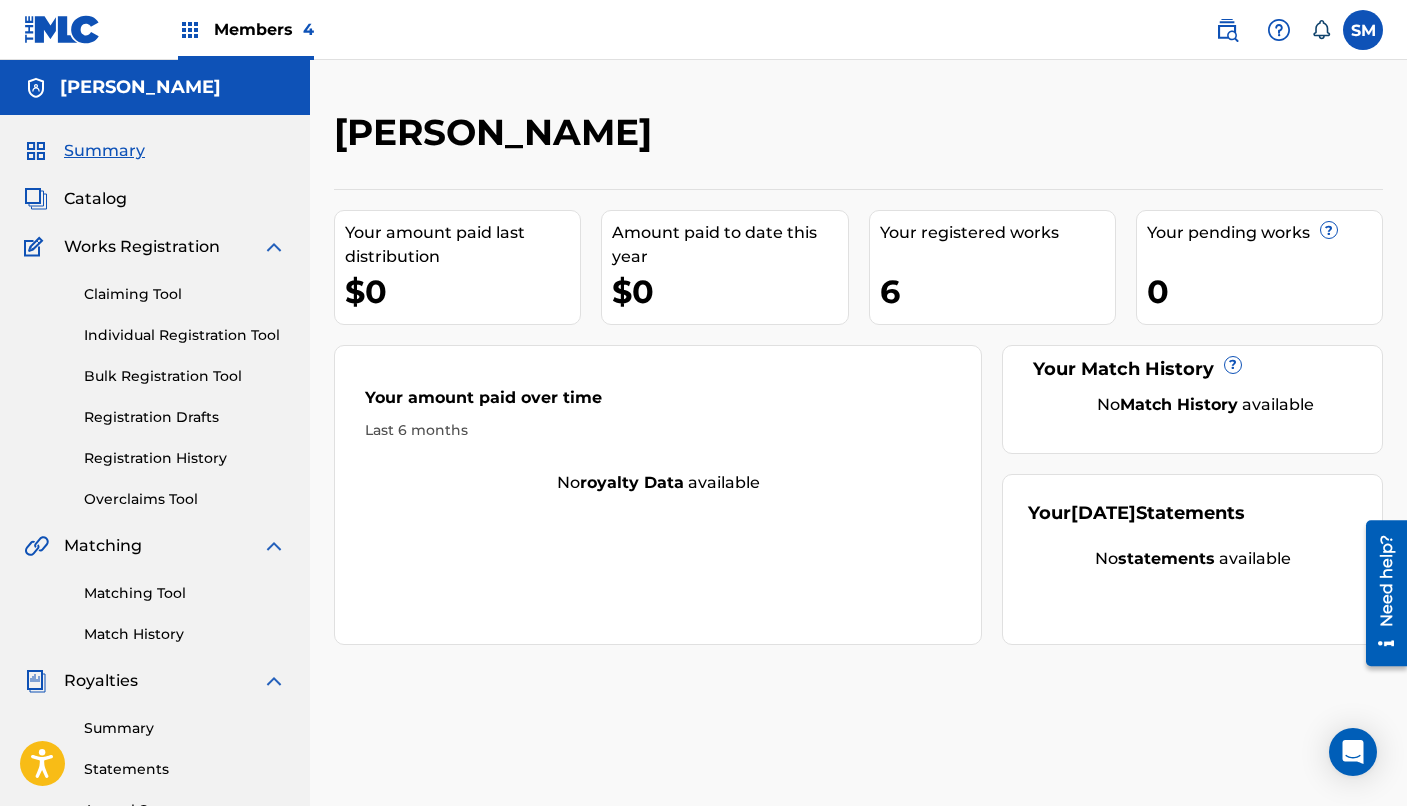 click on "Members    4" at bounding box center [264, 29] 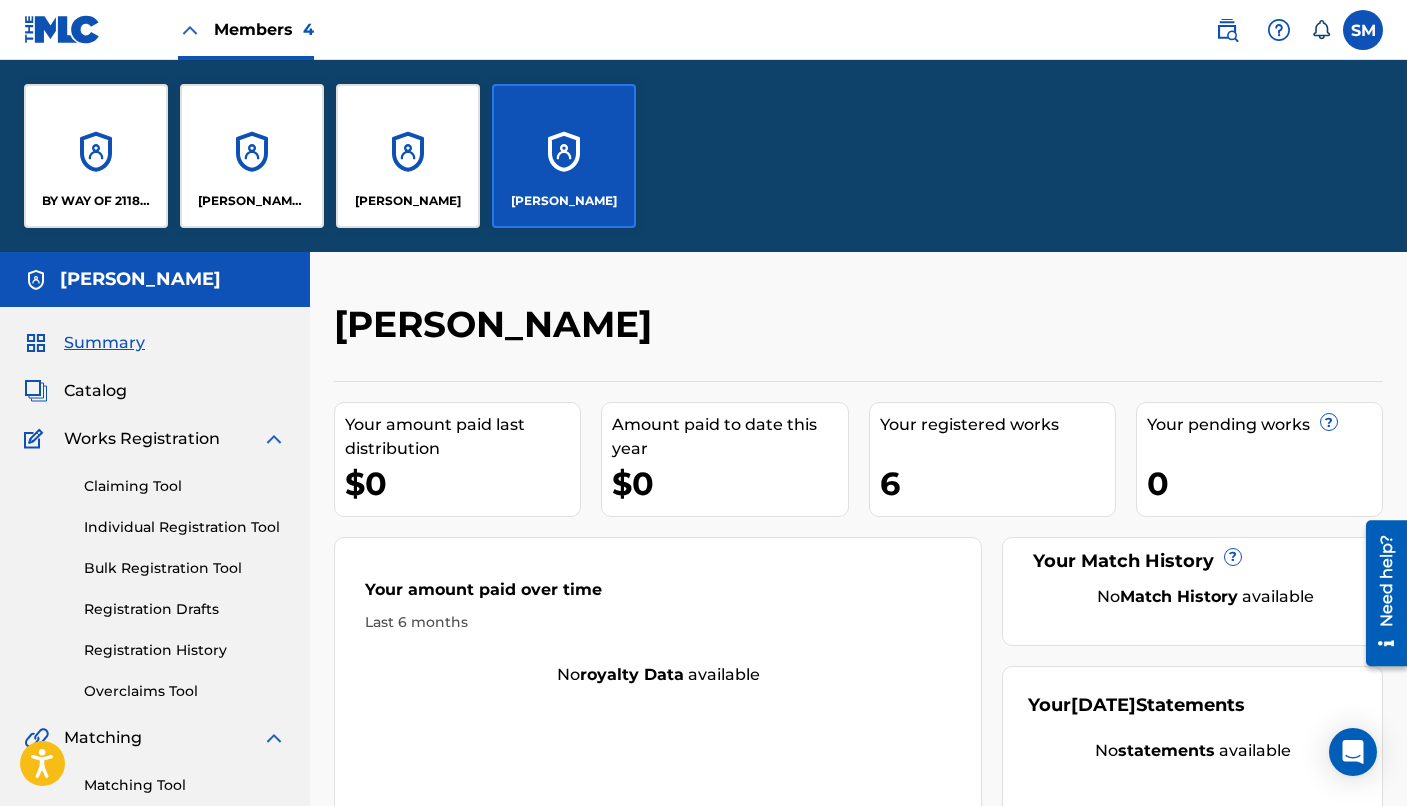 click on "Deno Mebrahitu" at bounding box center [252, 201] 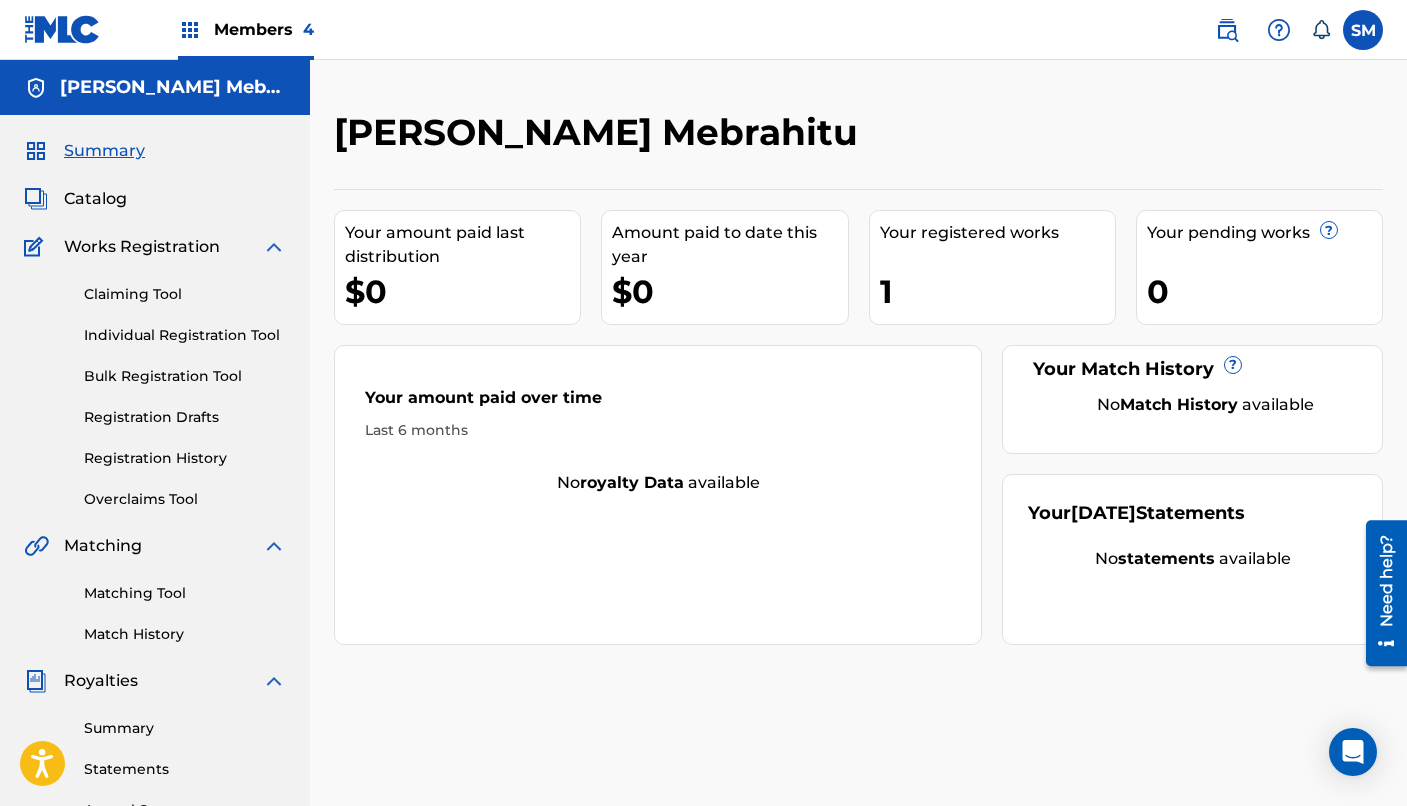 click on "Registration History" at bounding box center (185, 458) 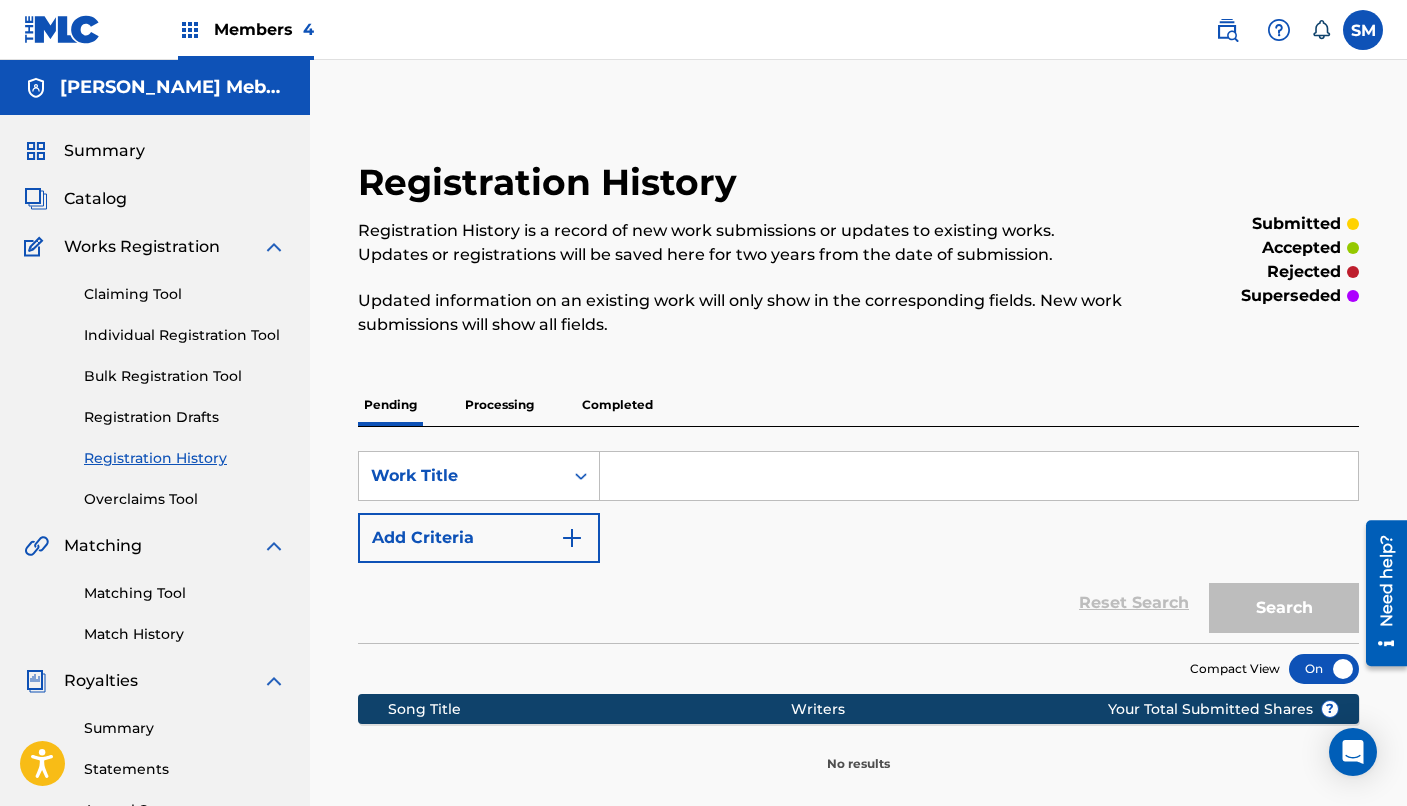 click on "Processing" at bounding box center (499, 405) 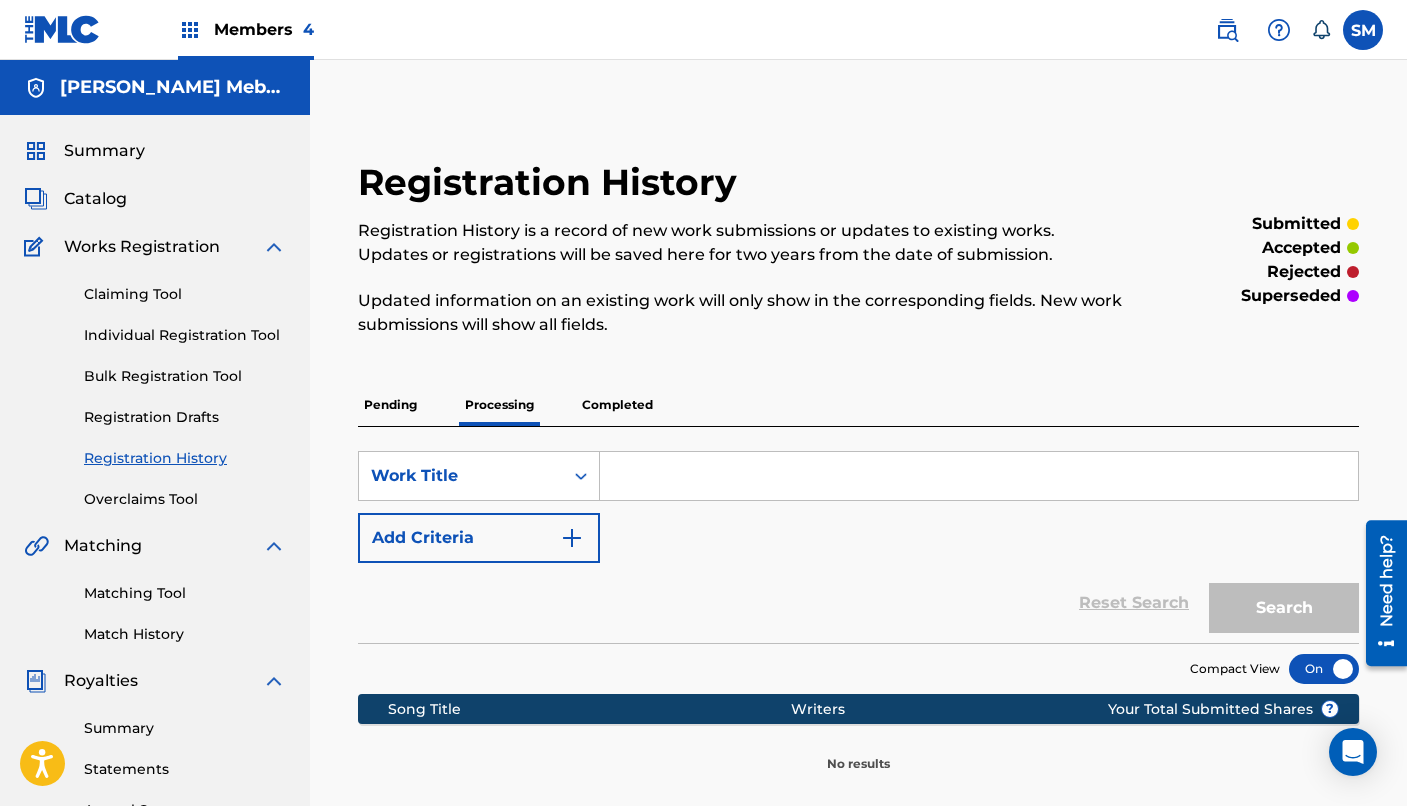click on "Completed" at bounding box center [617, 405] 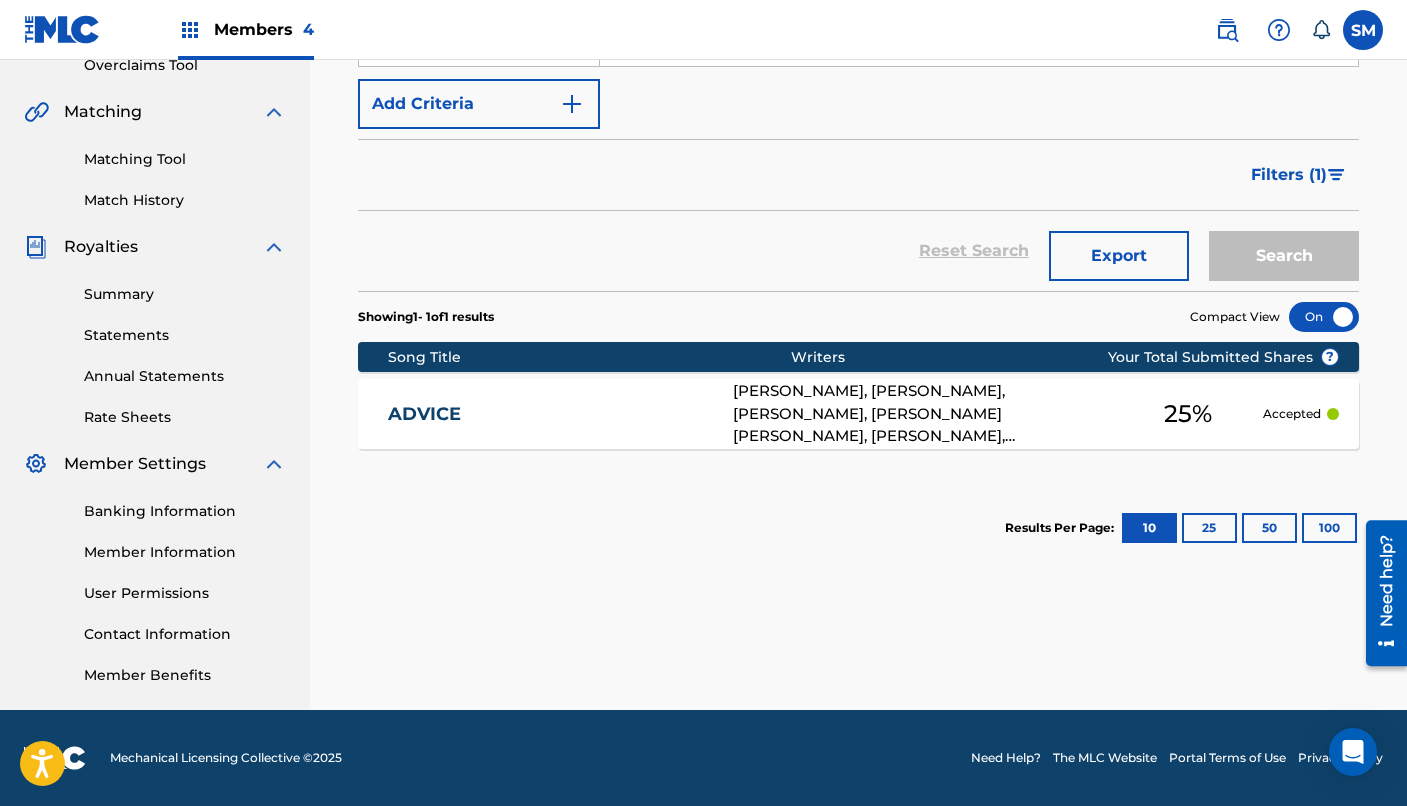 scroll, scrollTop: 434, scrollLeft: 0, axis: vertical 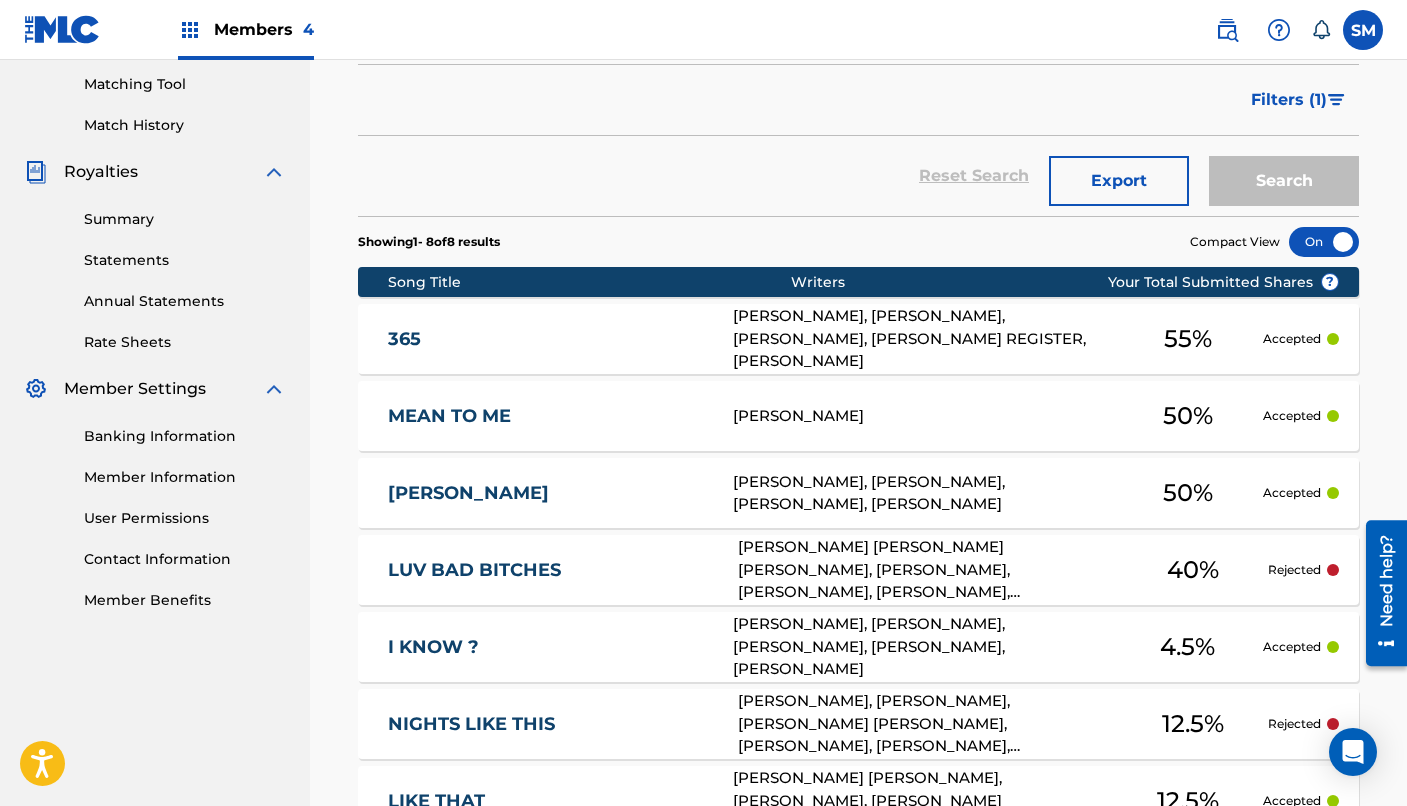 click at bounding box center [1227, 30] 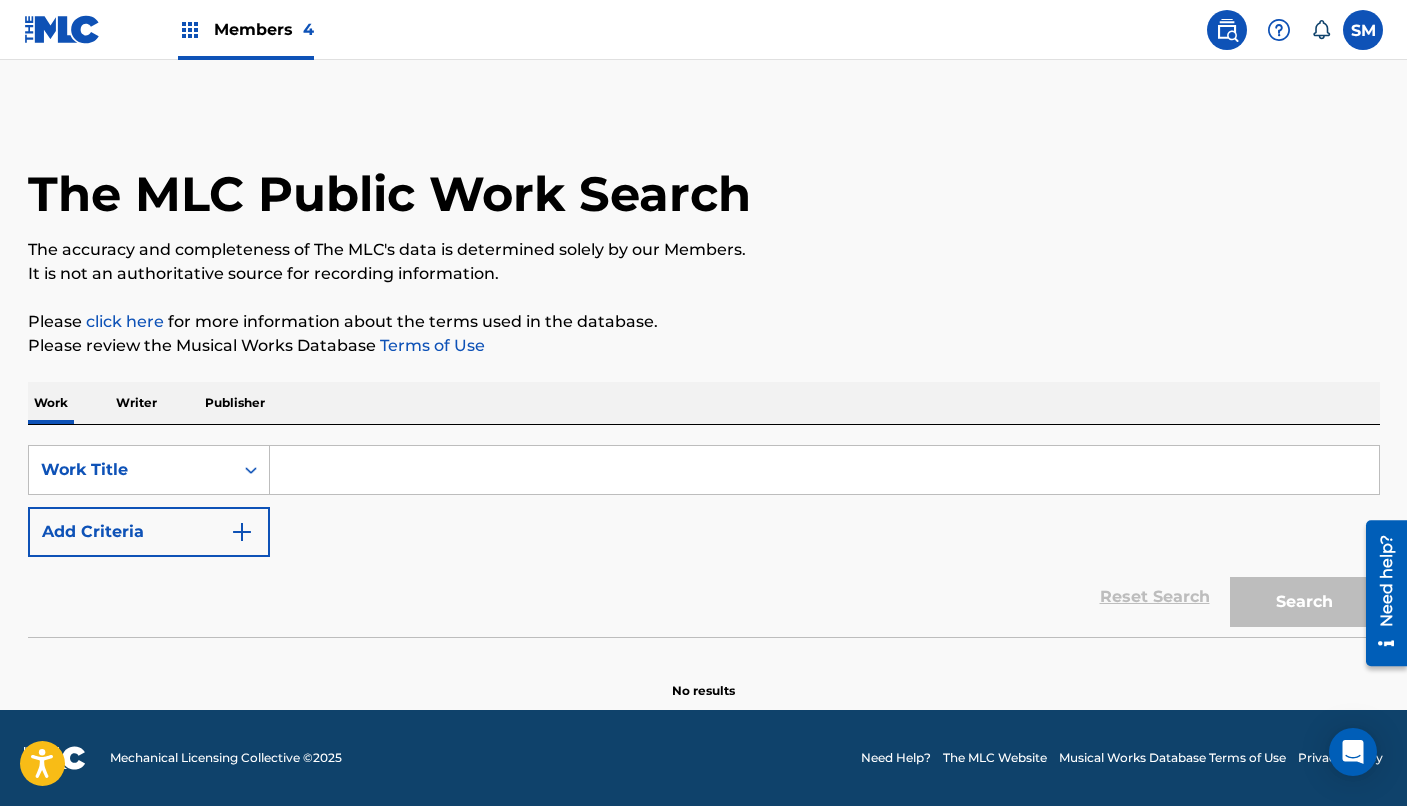 scroll, scrollTop: 0, scrollLeft: 0, axis: both 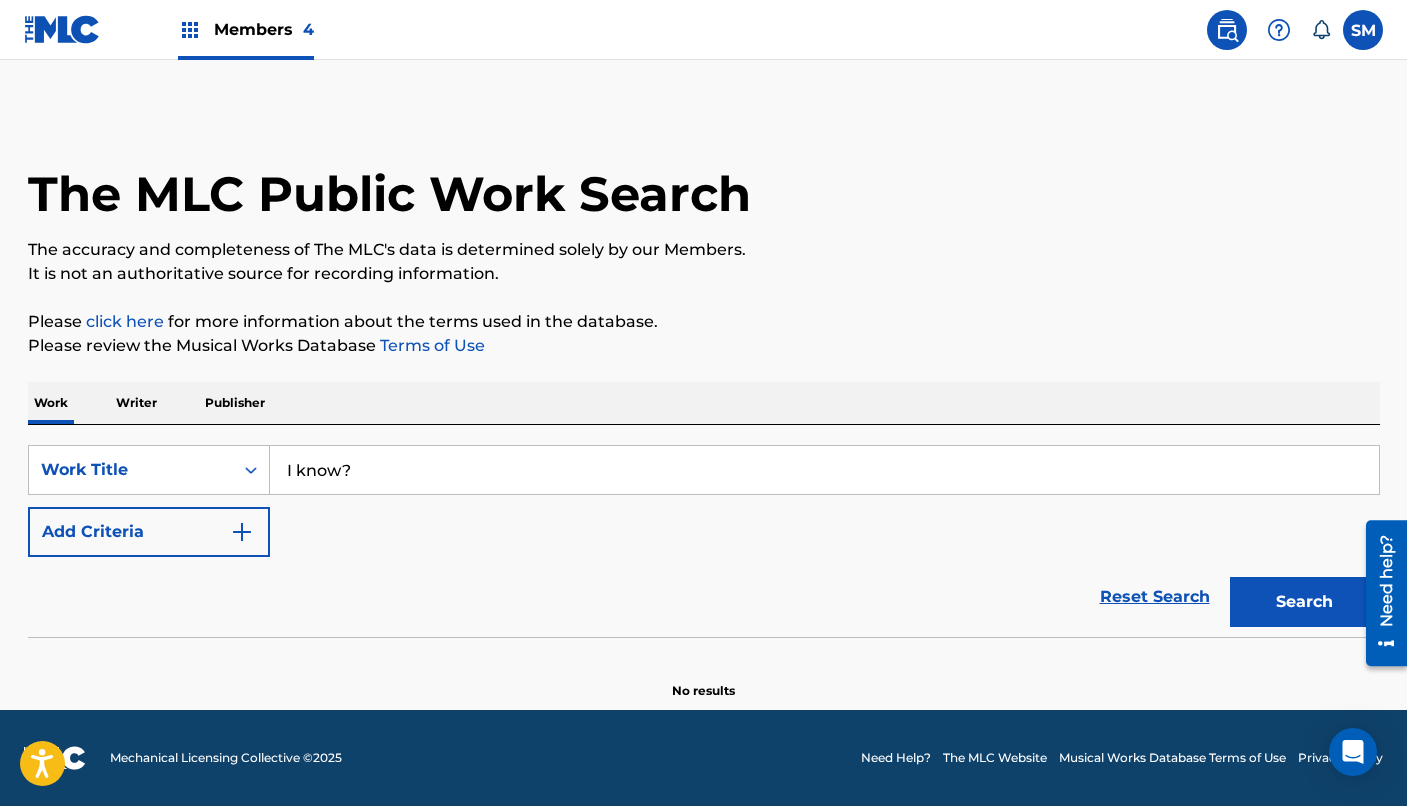type on "I know?" 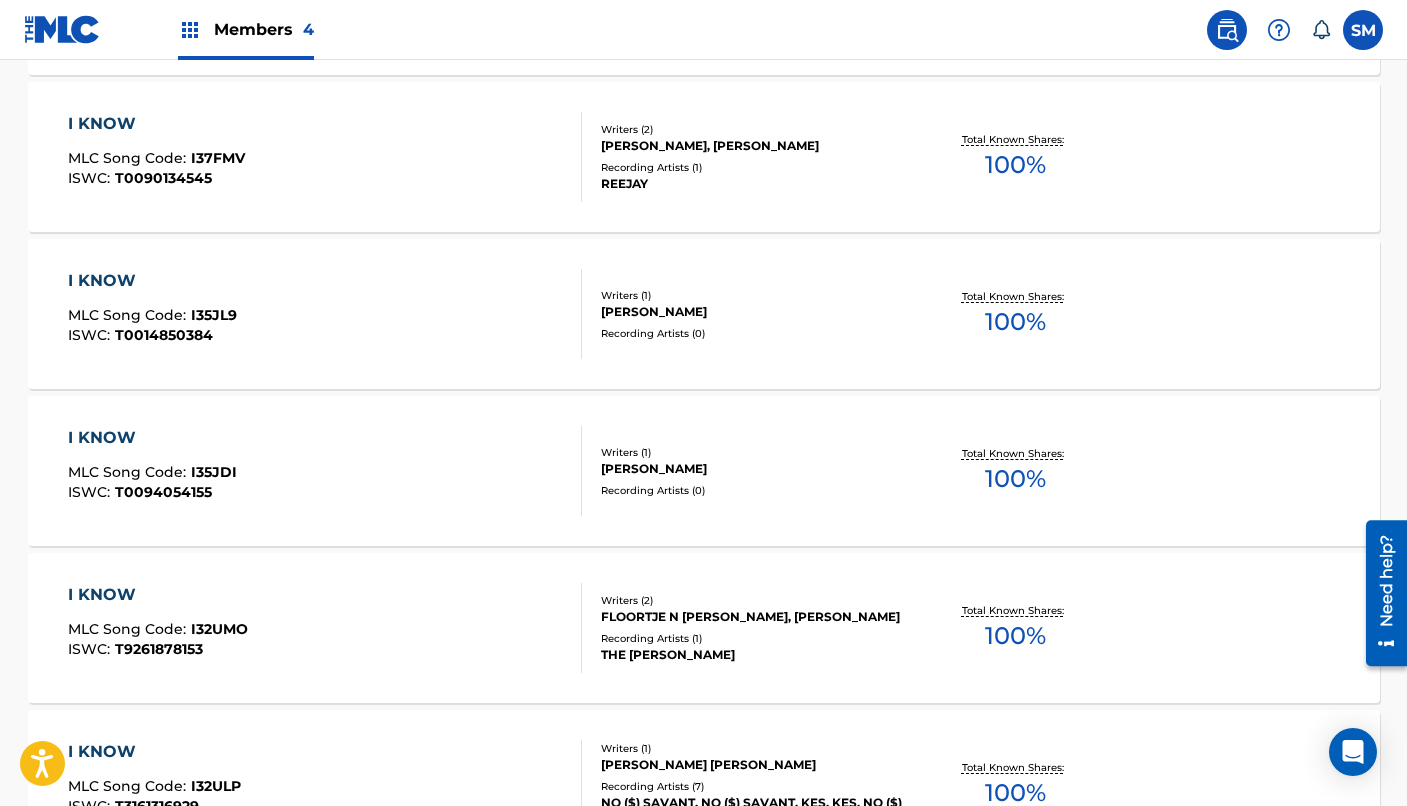 scroll, scrollTop: 1416, scrollLeft: 0, axis: vertical 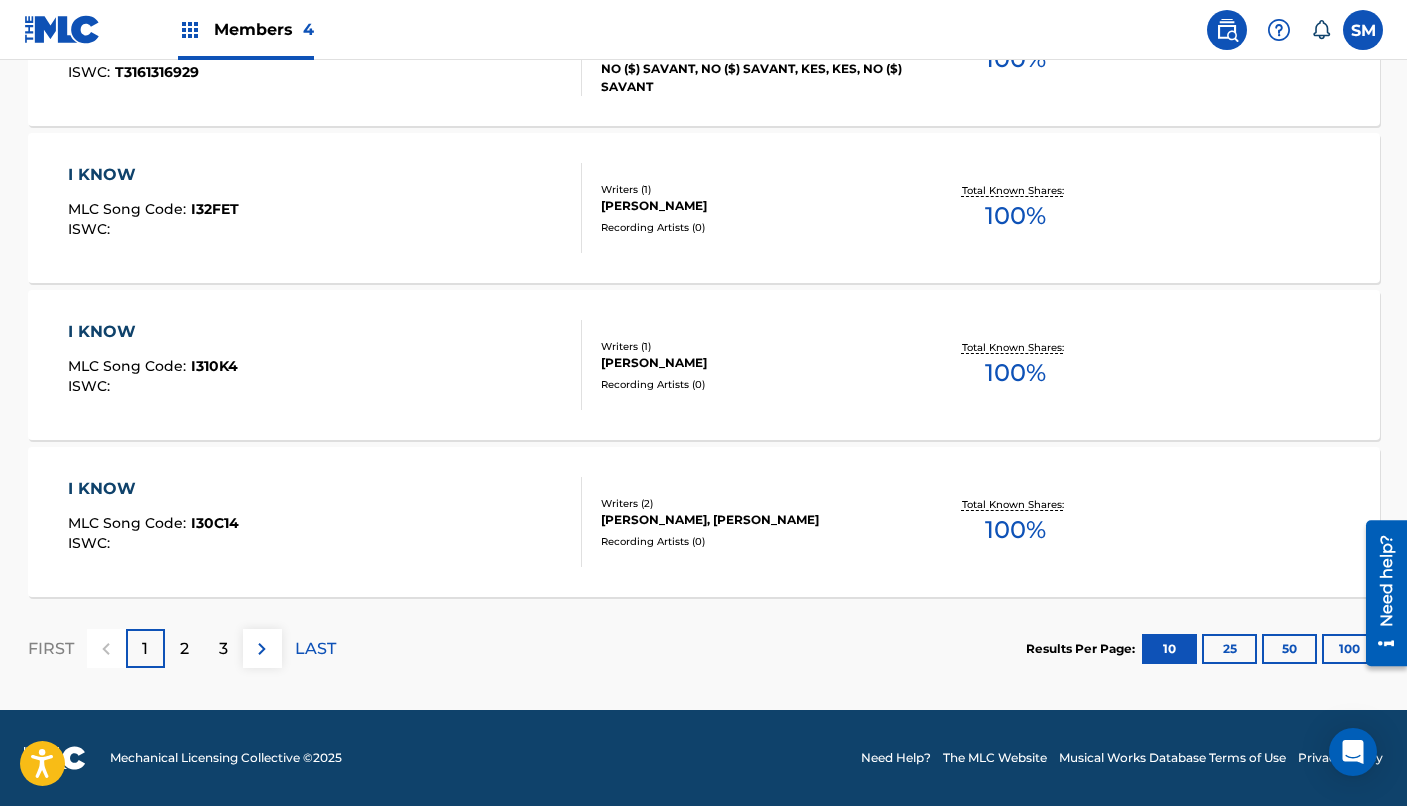 click on "2" at bounding box center (184, 648) 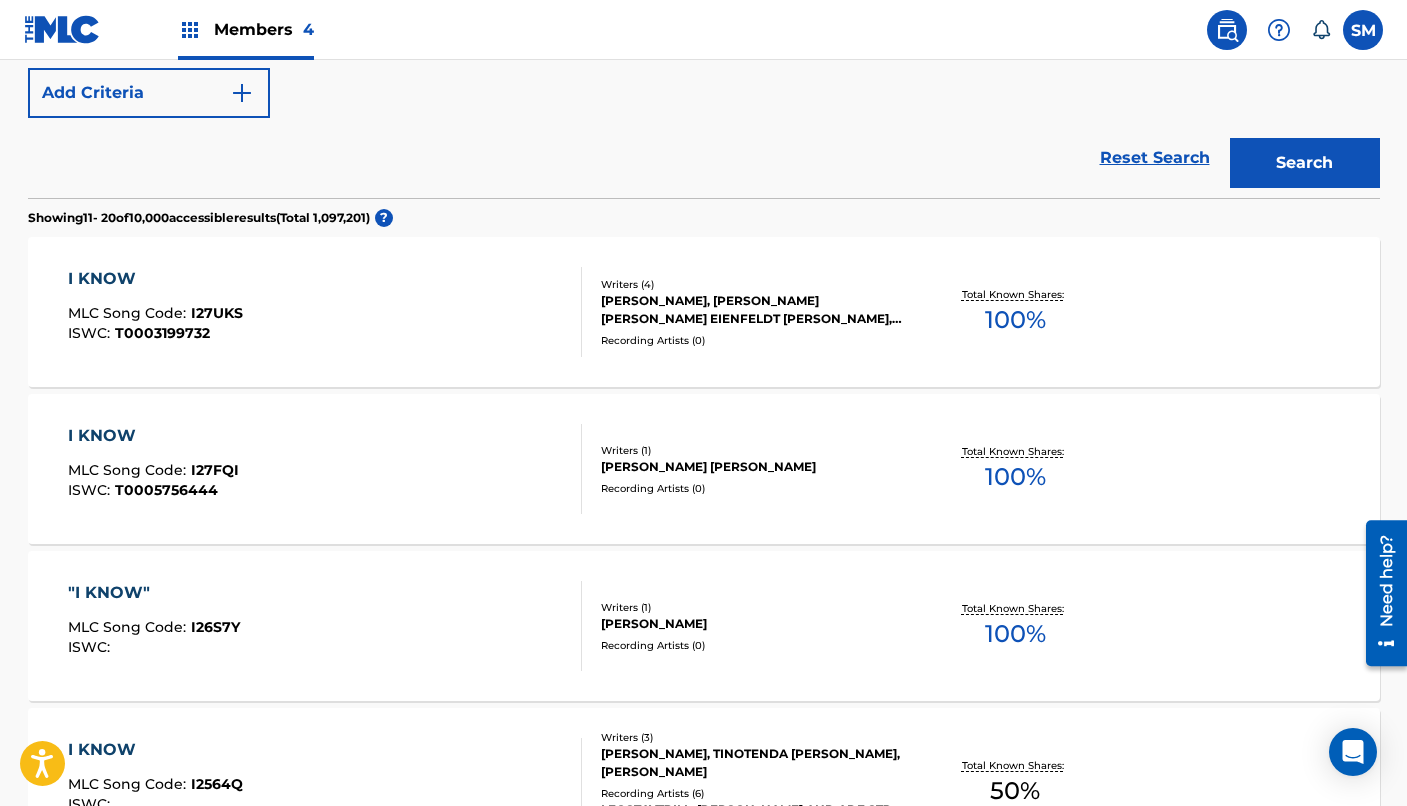 scroll, scrollTop: 565, scrollLeft: 0, axis: vertical 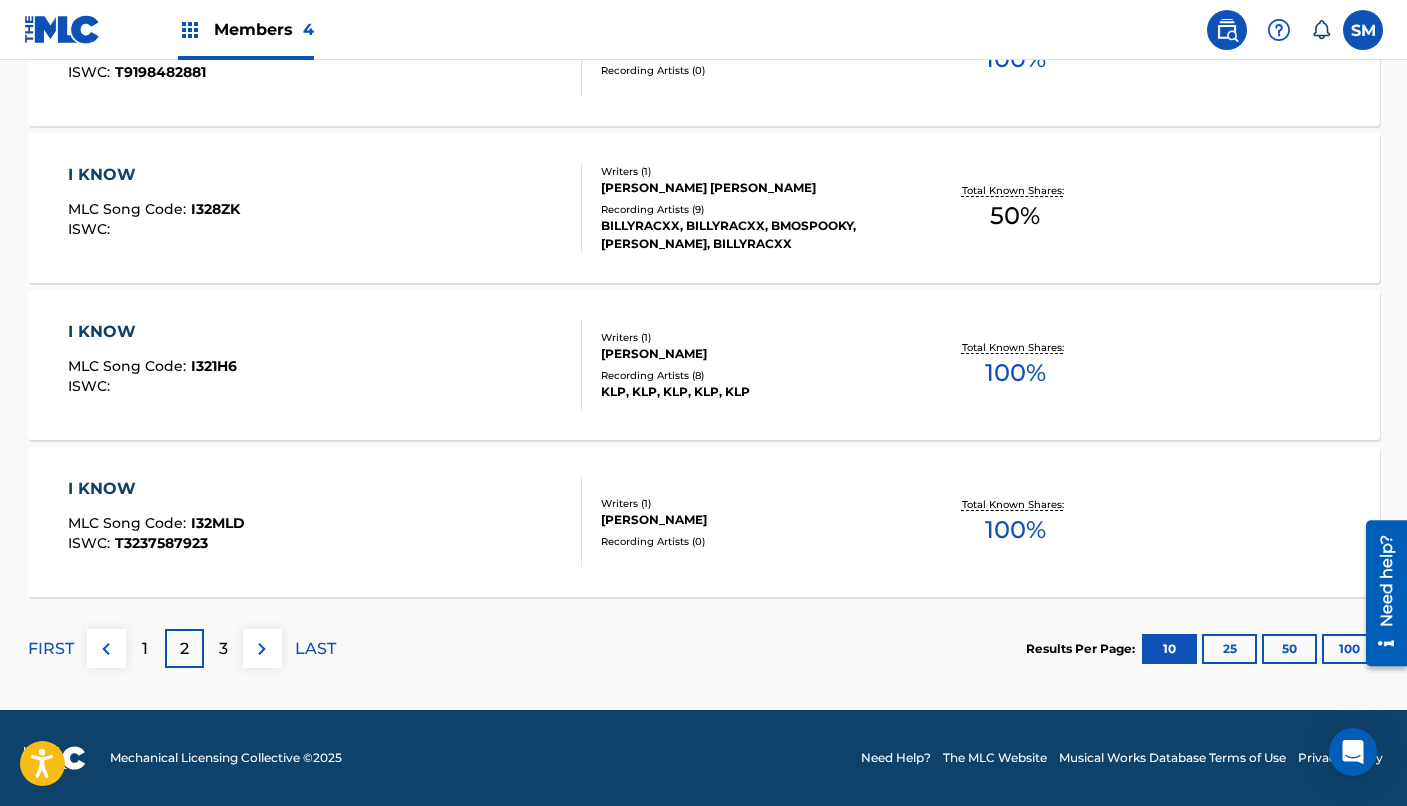 click on "3" at bounding box center (223, 649) 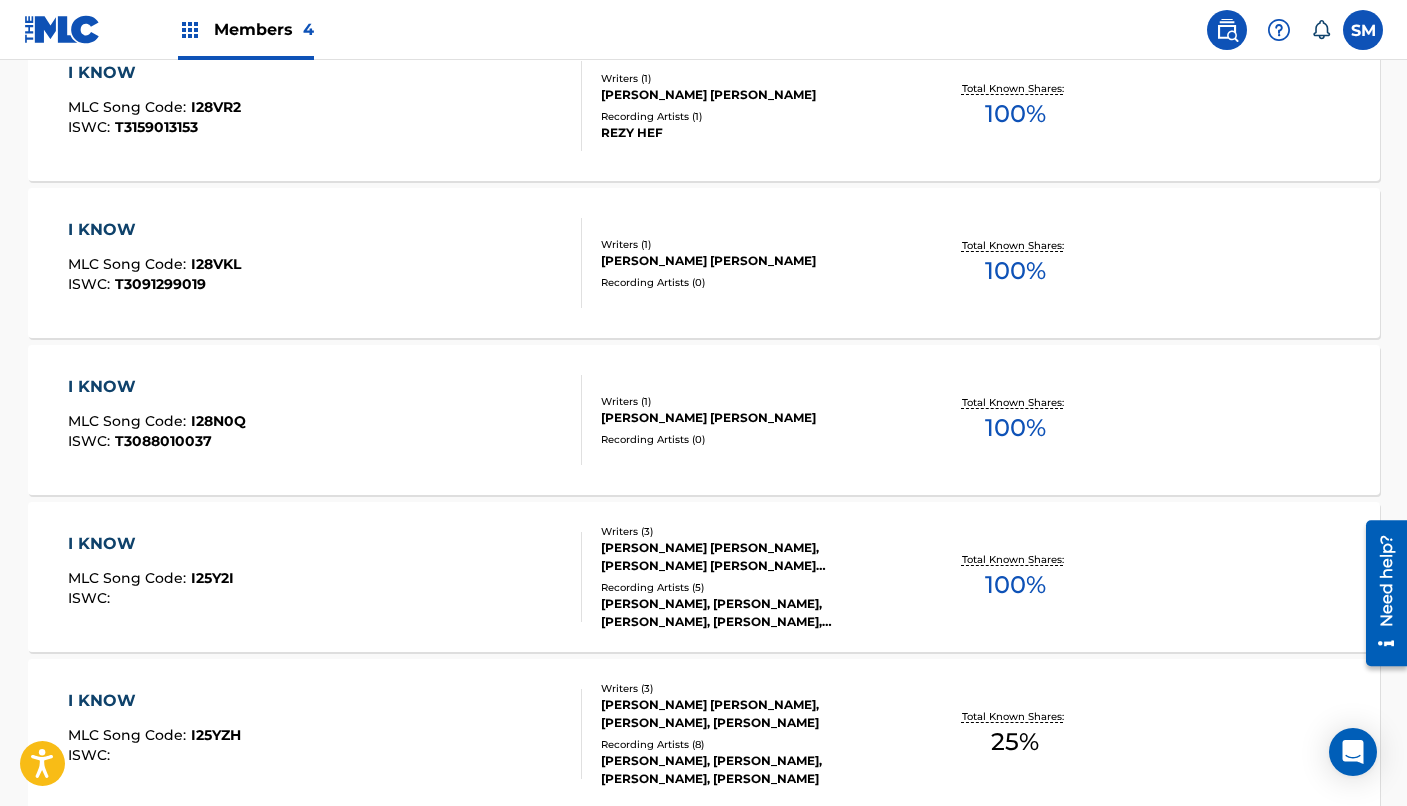 scroll, scrollTop: 1627, scrollLeft: 0, axis: vertical 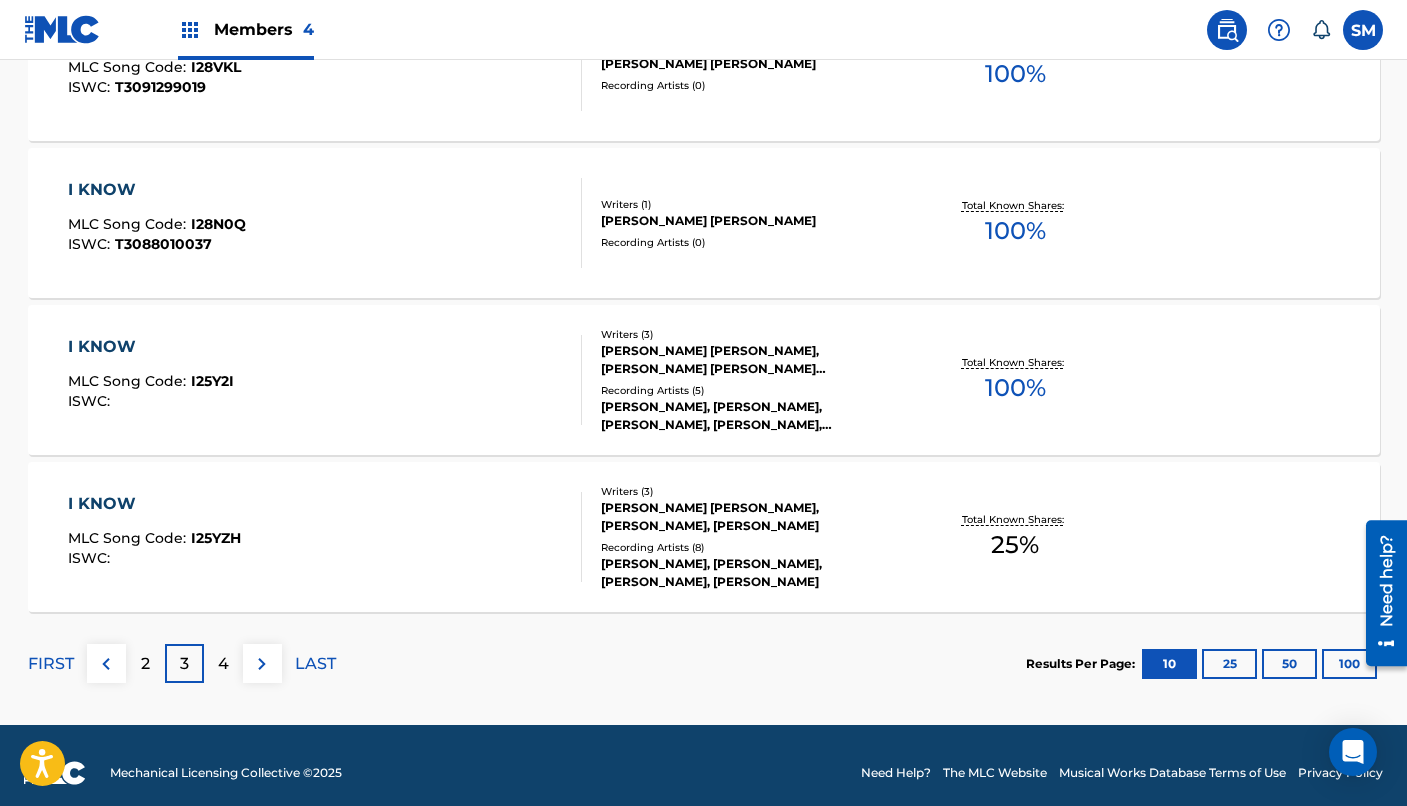 click on "4" at bounding box center [223, 664] 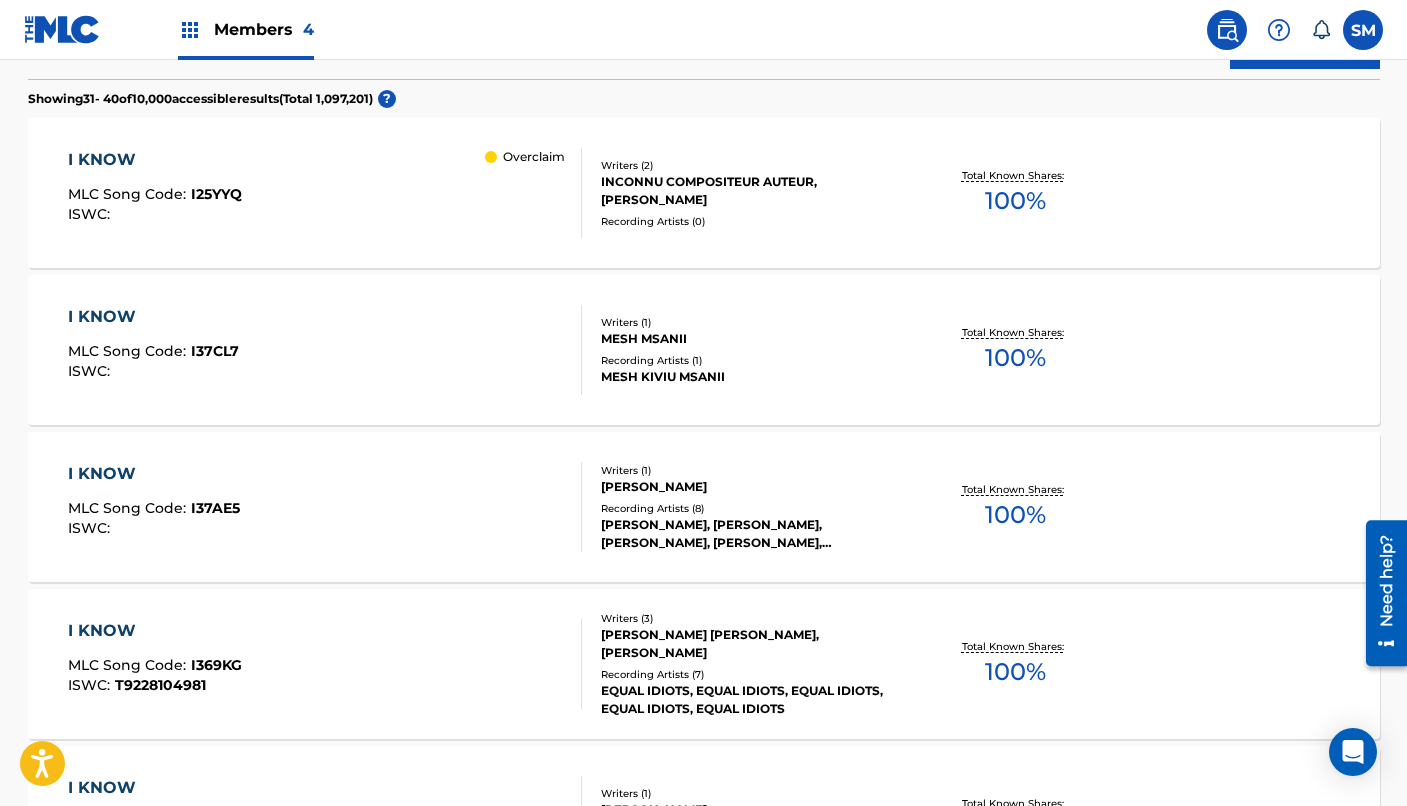scroll, scrollTop: 654, scrollLeft: 1, axis: both 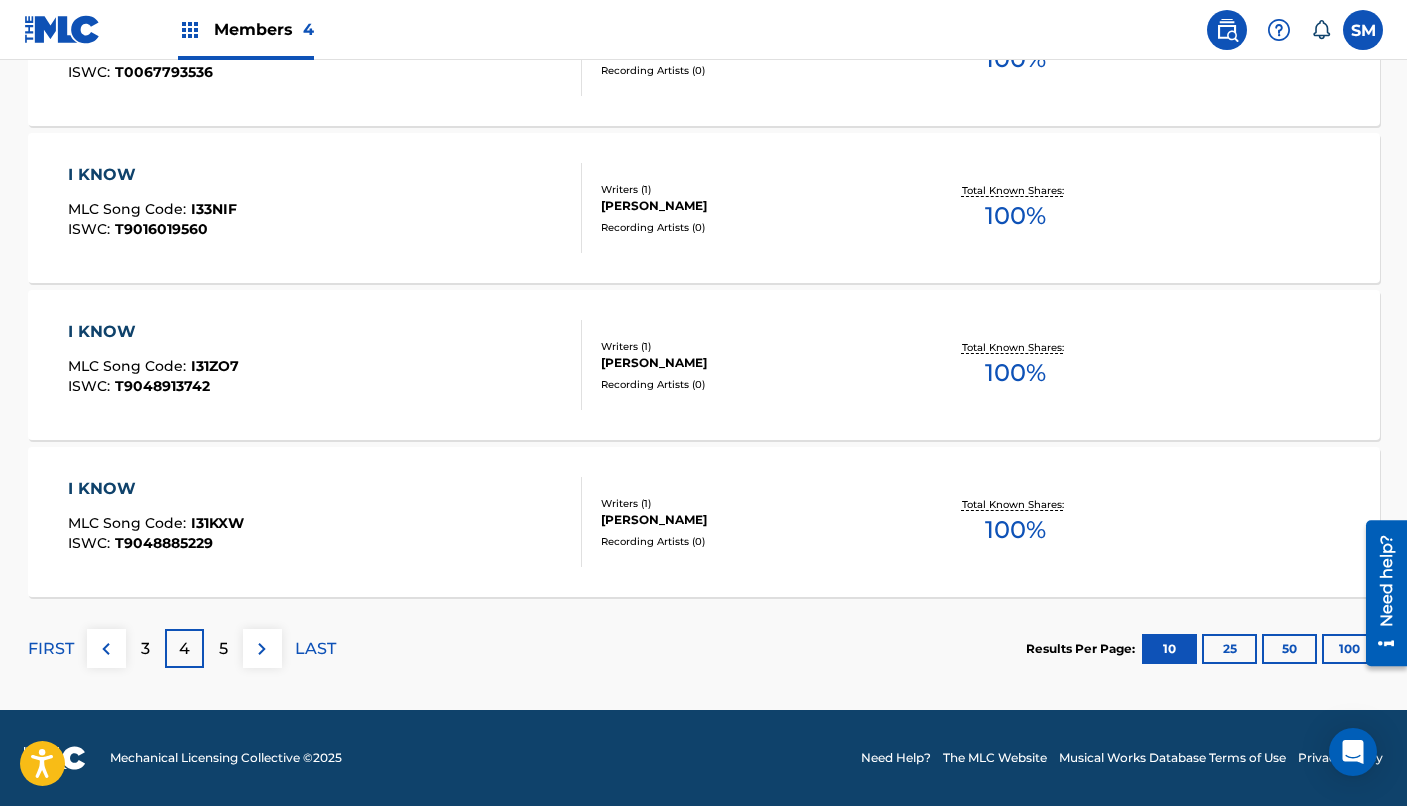 click on "5" at bounding box center (223, 648) 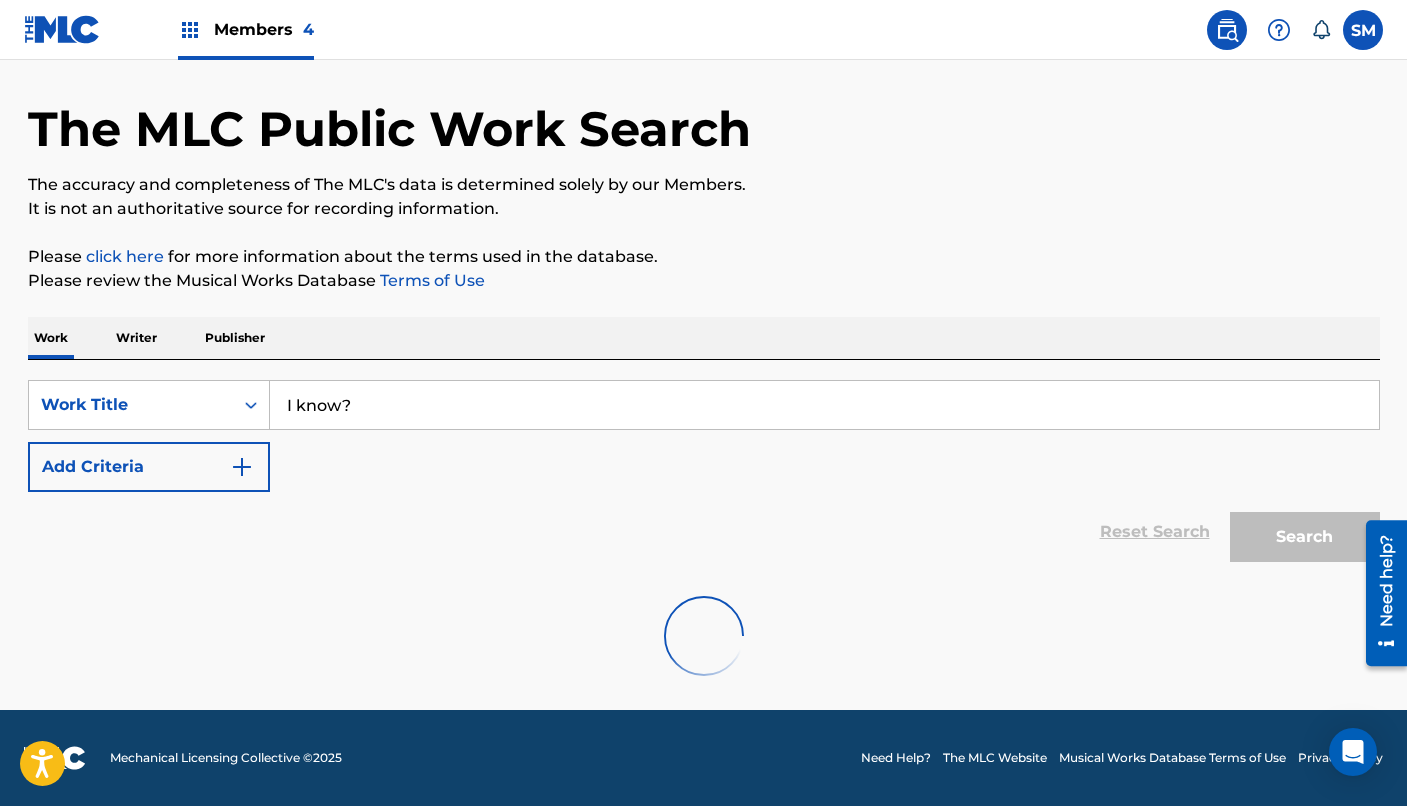 scroll, scrollTop: 65, scrollLeft: 0, axis: vertical 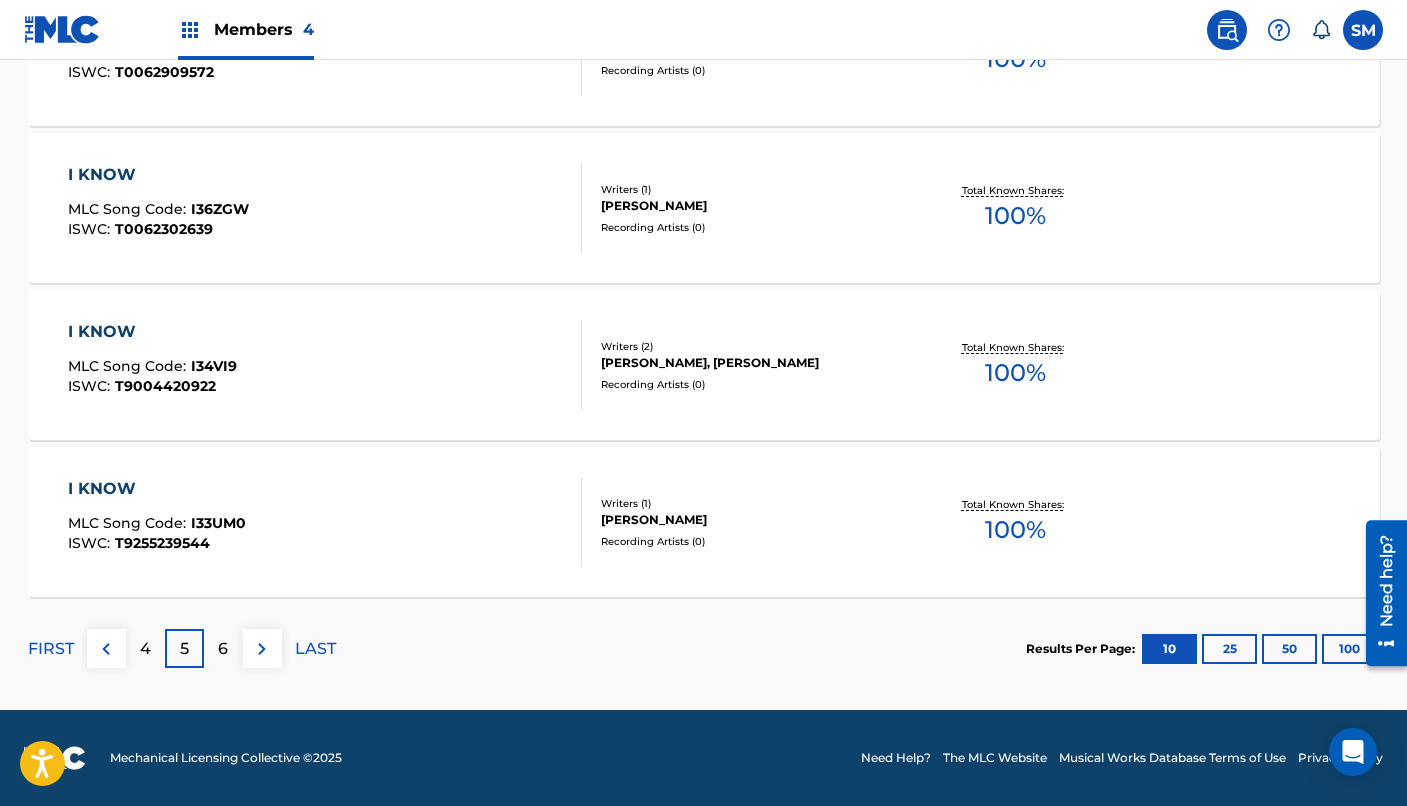 click on "6" at bounding box center (223, 649) 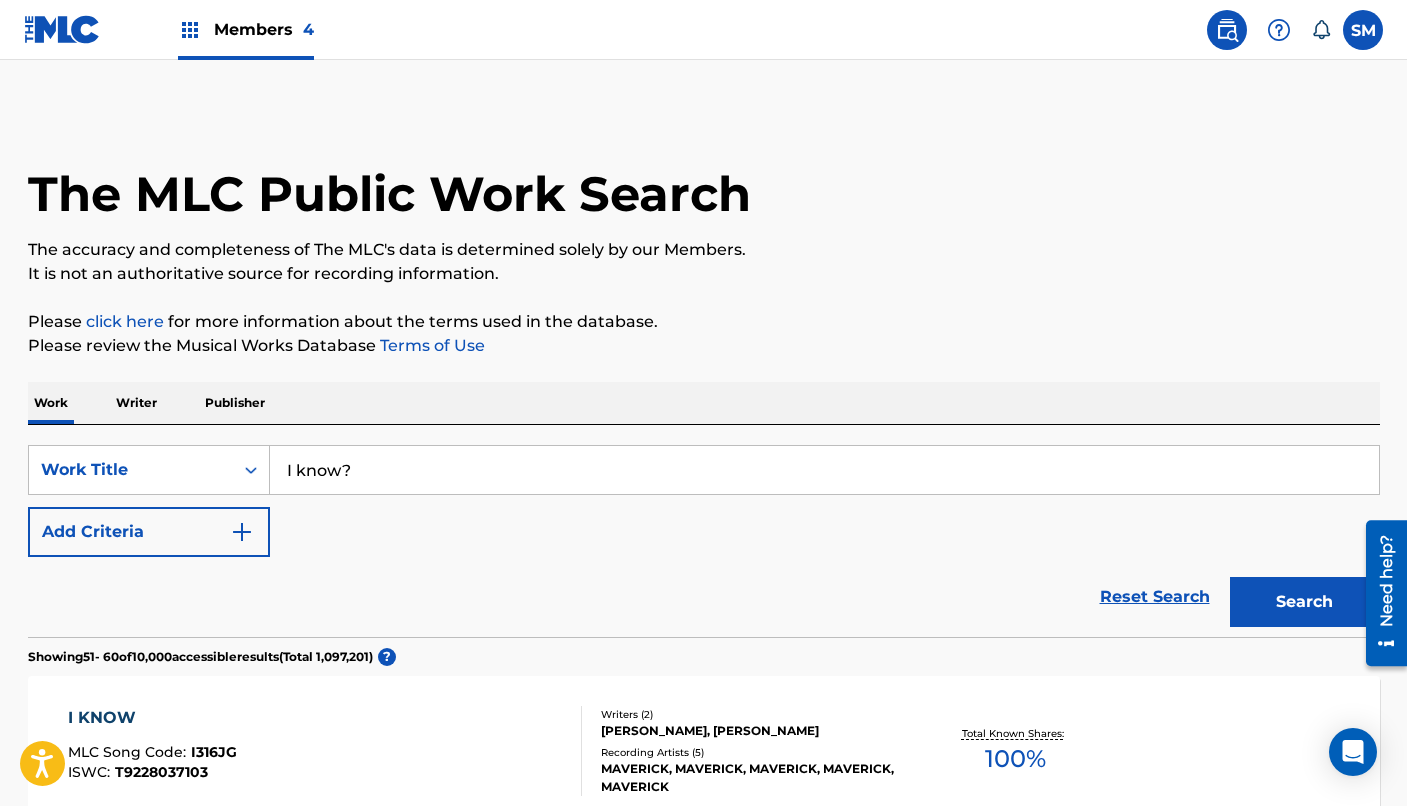 scroll, scrollTop: 0, scrollLeft: 0, axis: both 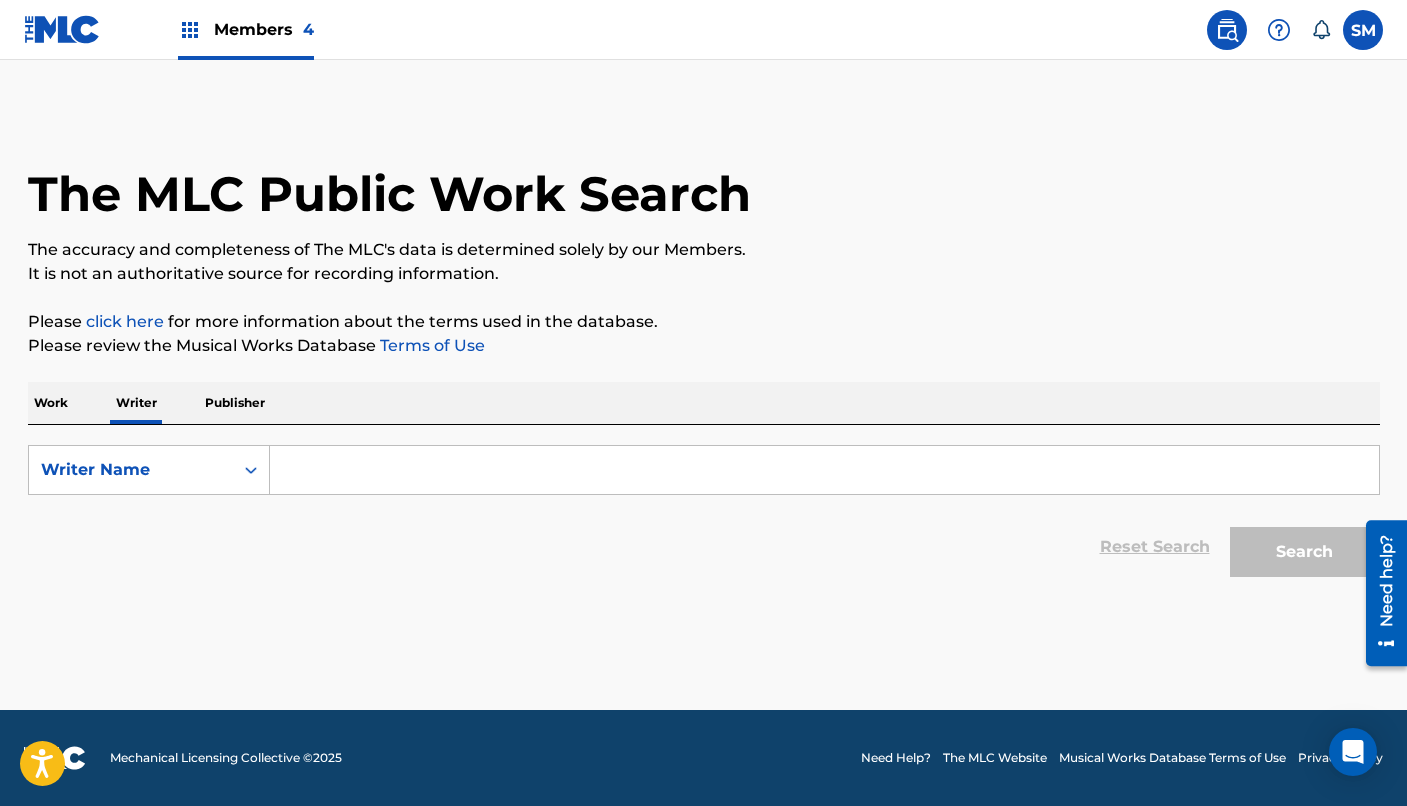 click on "Publisher" at bounding box center (235, 403) 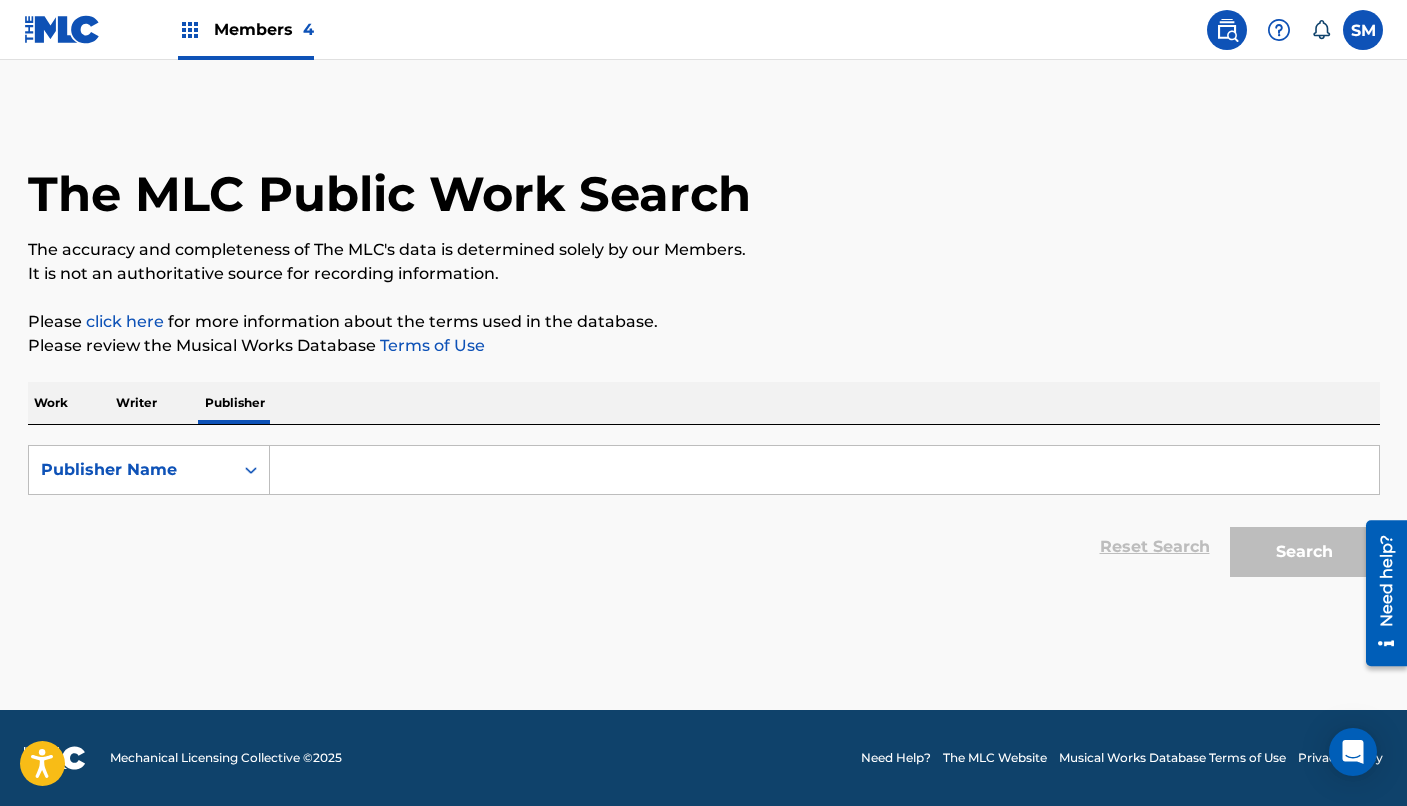 click at bounding box center (824, 470) 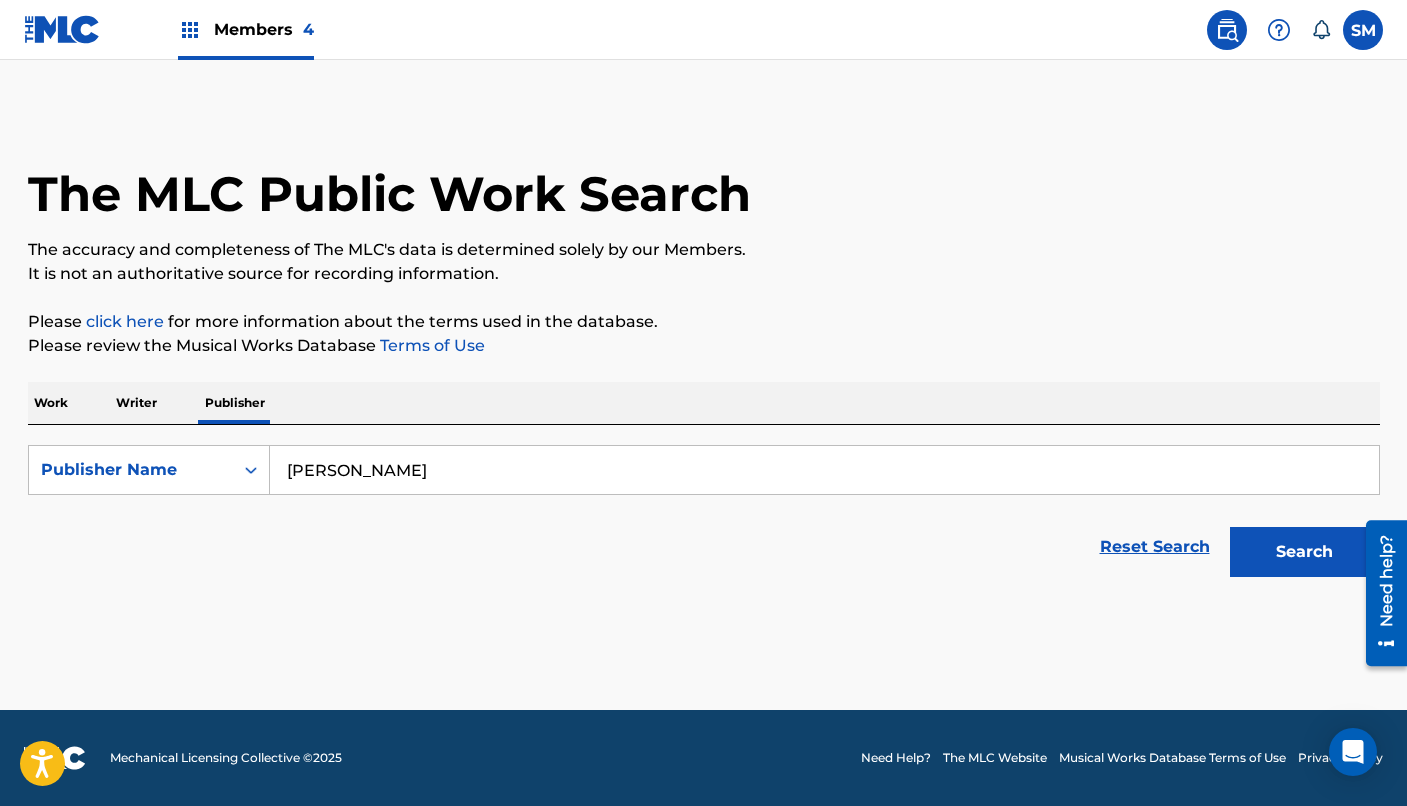 click on "Search" at bounding box center (1305, 552) 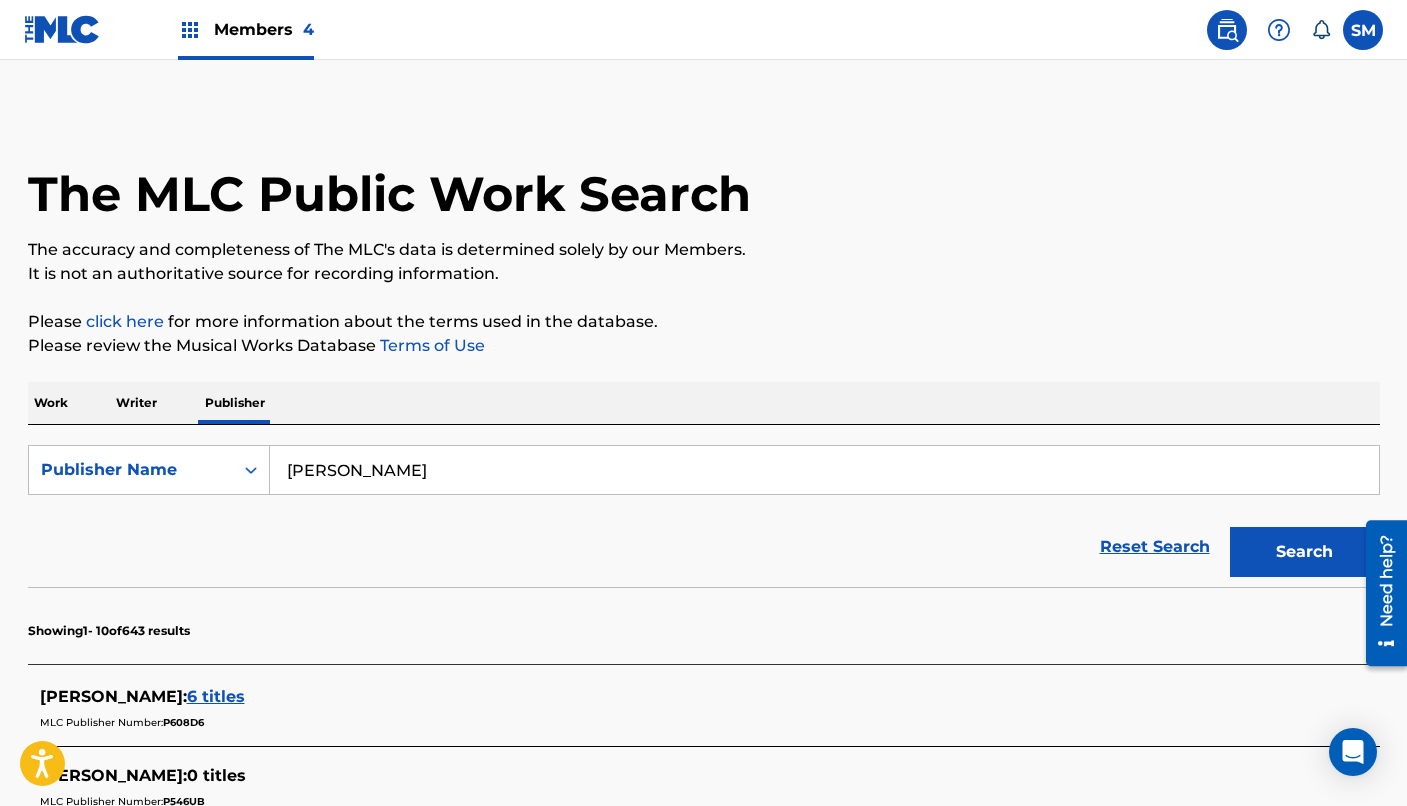 type on "[PERSON_NAME]" 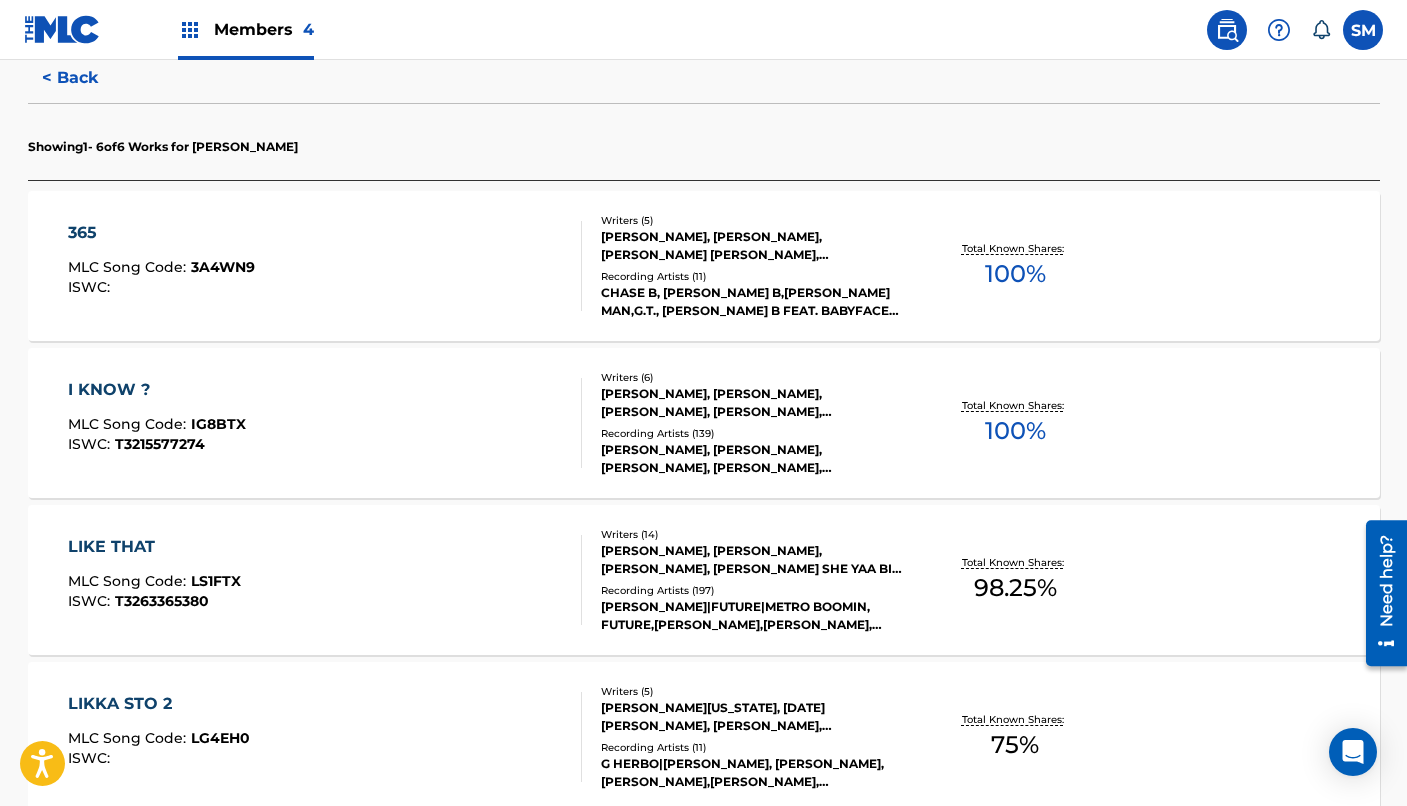 scroll, scrollTop: 547, scrollLeft: 0, axis: vertical 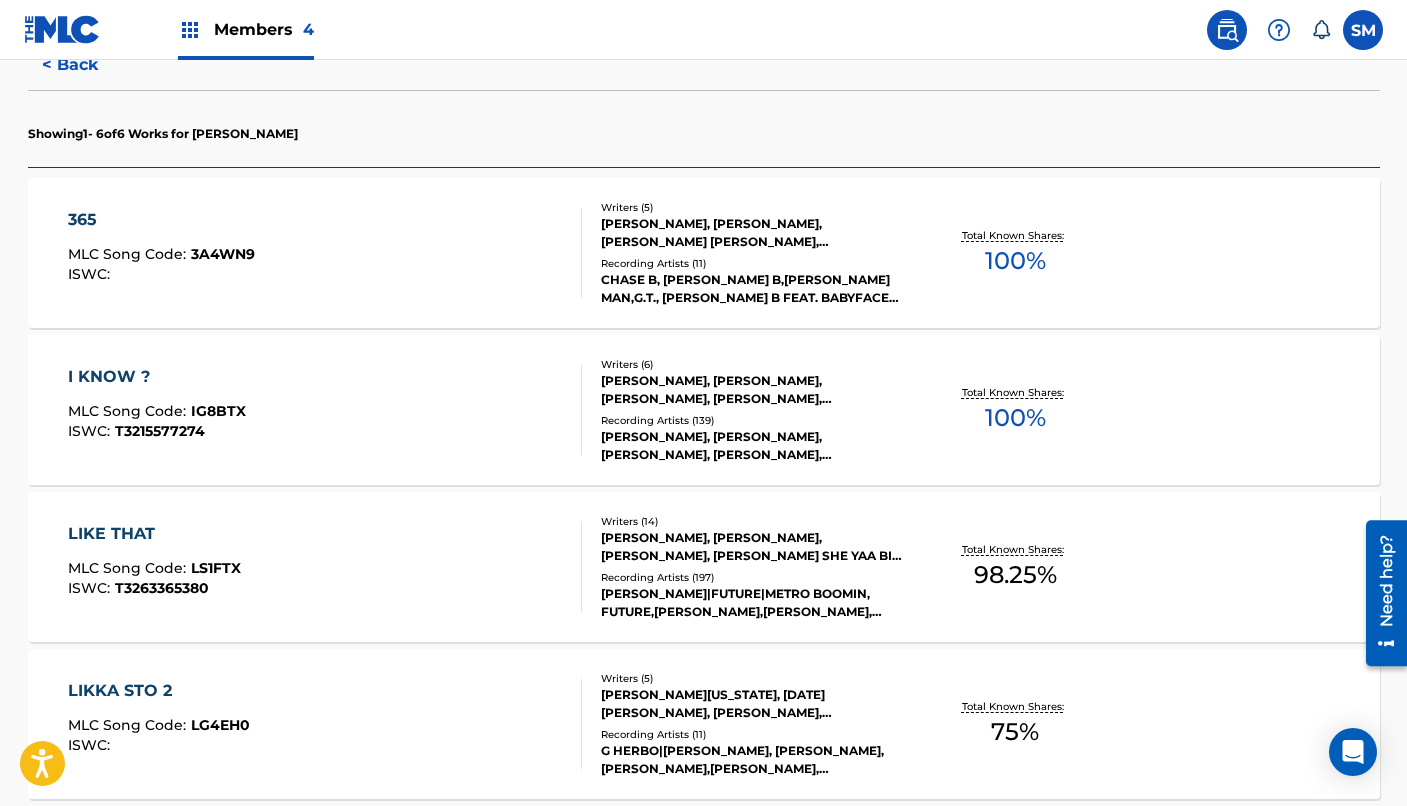 click on "100 %" at bounding box center (1015, 418) 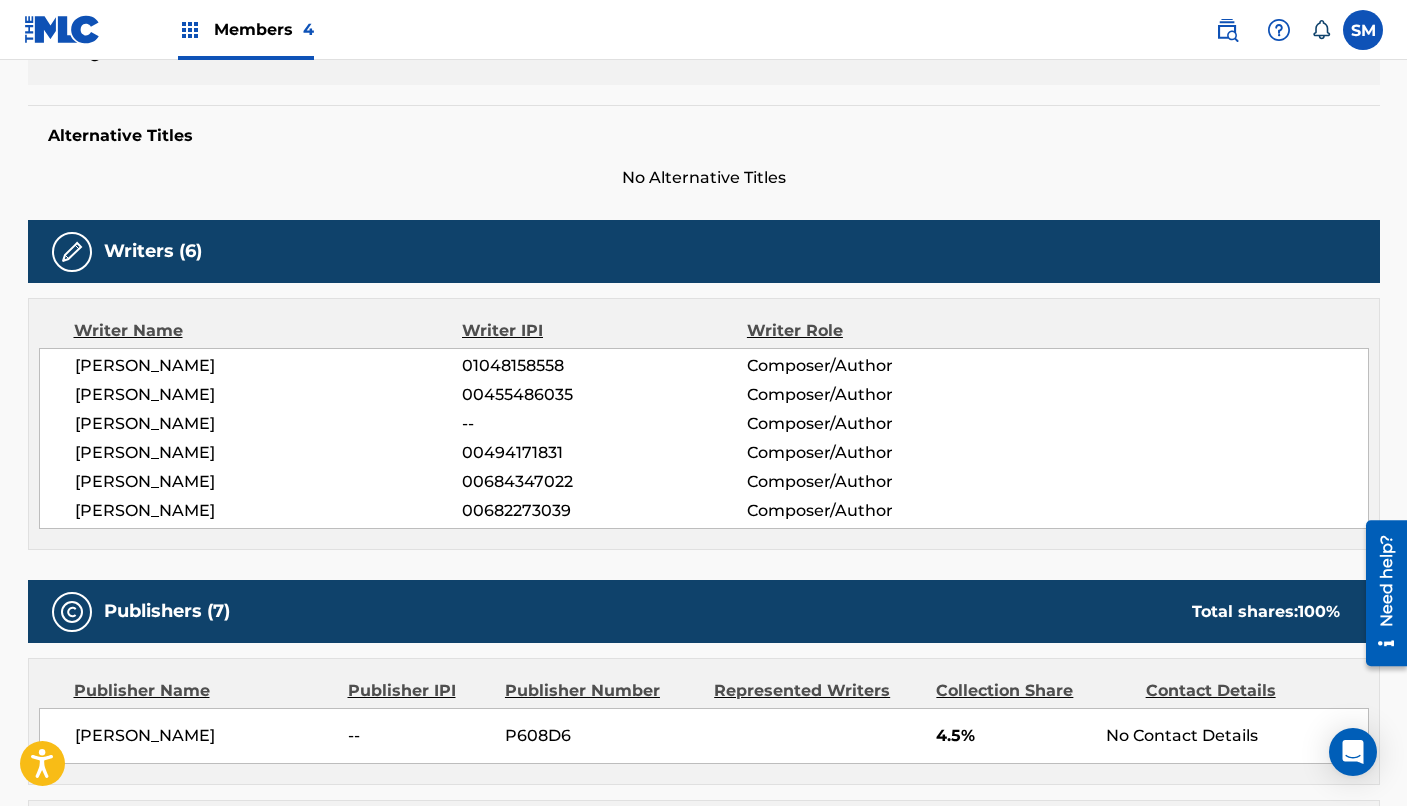 scroll, scrollTop: 174, scrollLeft: 0, axis: vertical 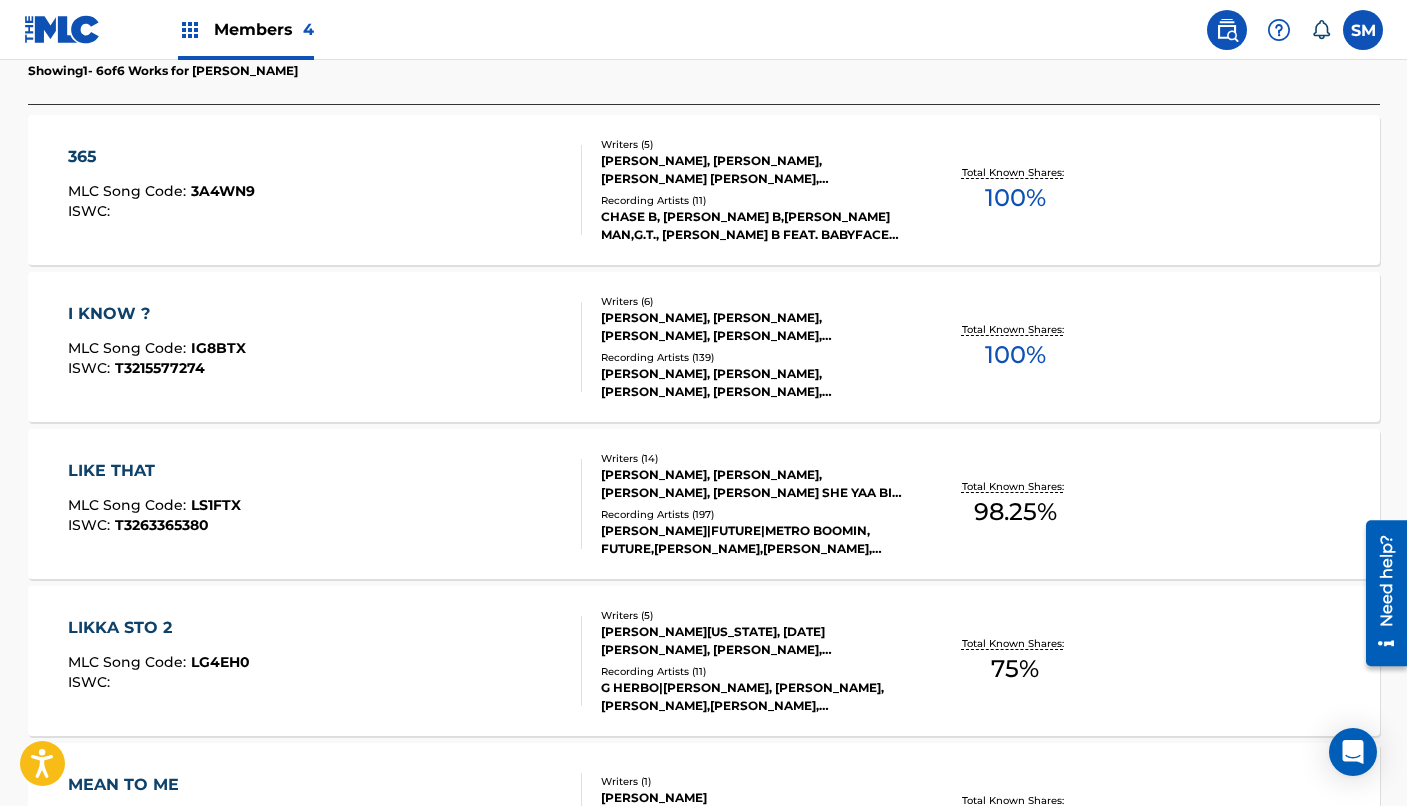 click on "365 MLC Song Code : 3A4WN9 ISWC : Writers ( 5 ) [PERSON_NAME], [PERSON_NAME] REGISTER, [PERSON_NAME] [PERSON_NAME], [PERSON_NAME] Recording Artists ( 11 ) [PERSON_NAME], [PERSON_NAME],[PERSON_NAME] MAN,G.T., [PERSON_NAME] FEAT. BABYFACE RAY, ZONA MAN & GT, CHASE B|BABYFACE RAY|ZONA MAN|GT, CHASE B Total Known Shares: 100 %" at bounding box center [704, 190] 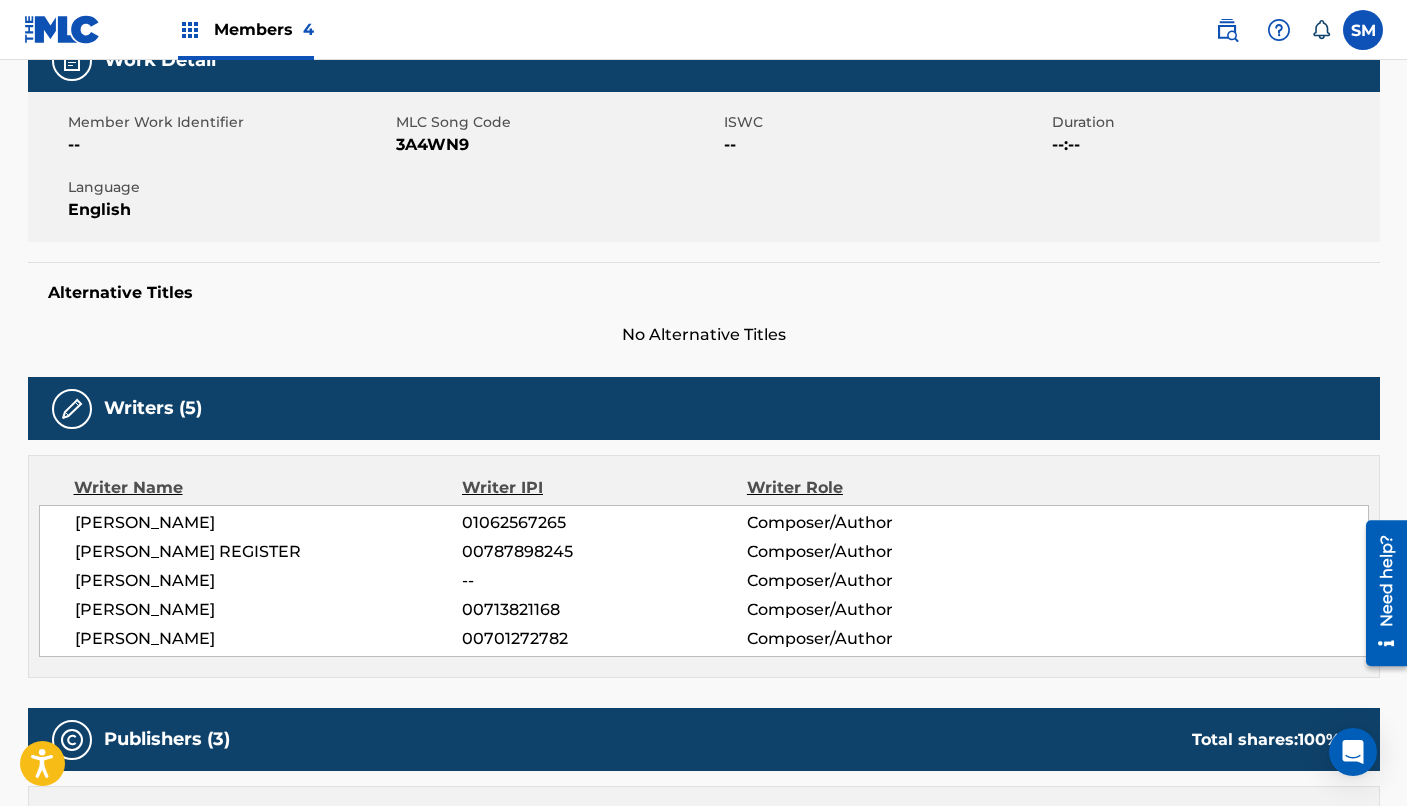 scroll, scrollTop: 302, scrollLeft: 0, axis: vertical 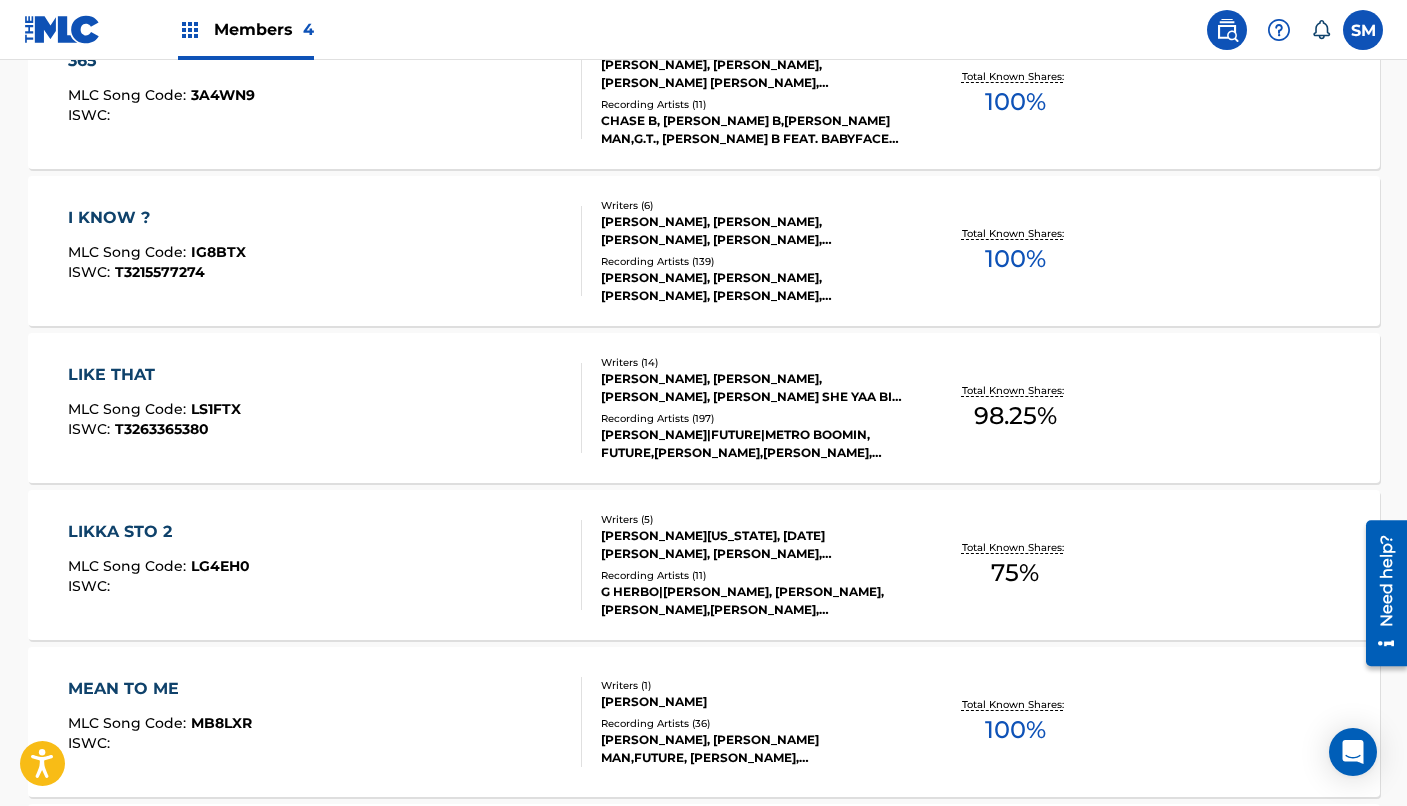 click on "98.25 %" at bounding box center (1015, 416) 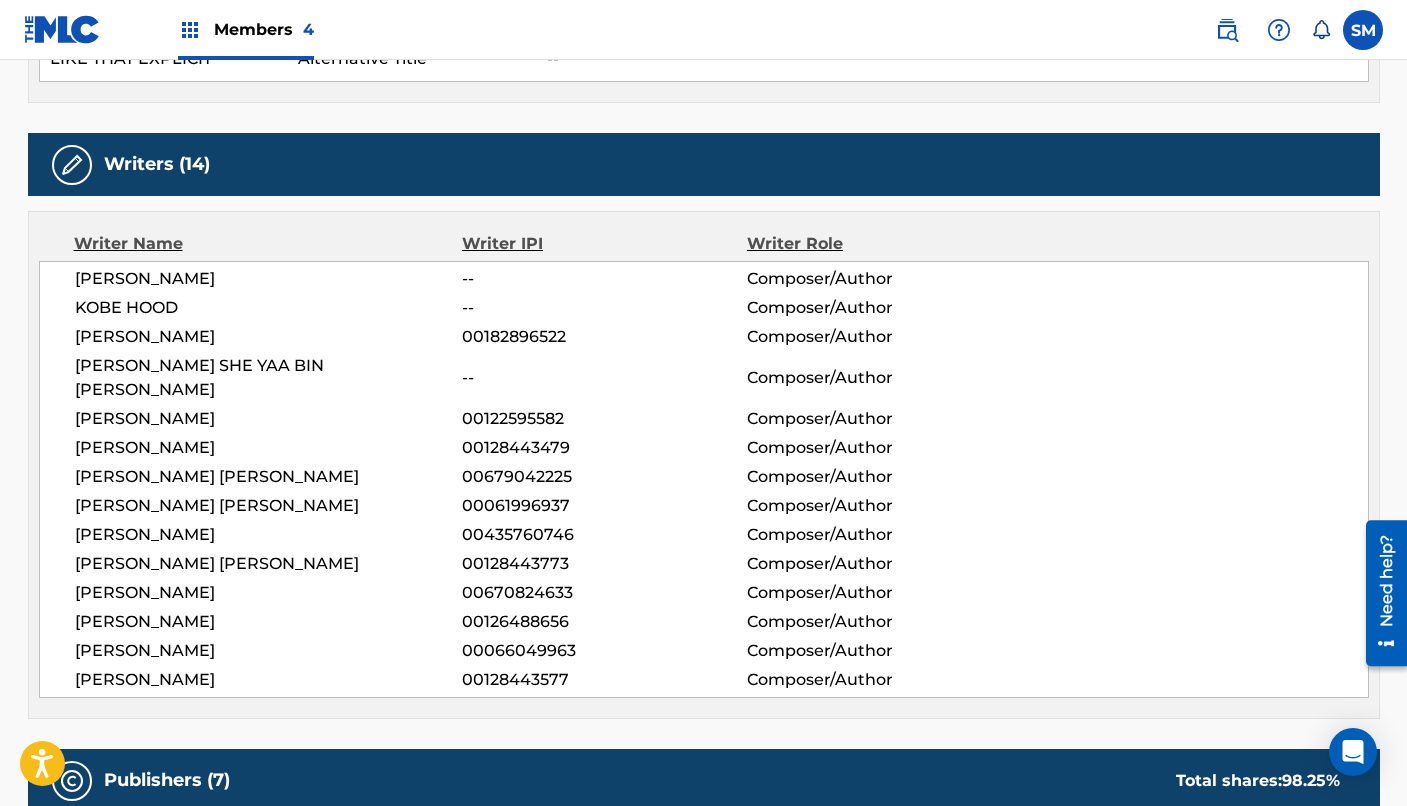 scroll, scrollTop: 0, scrollLeft: 0, axis: both 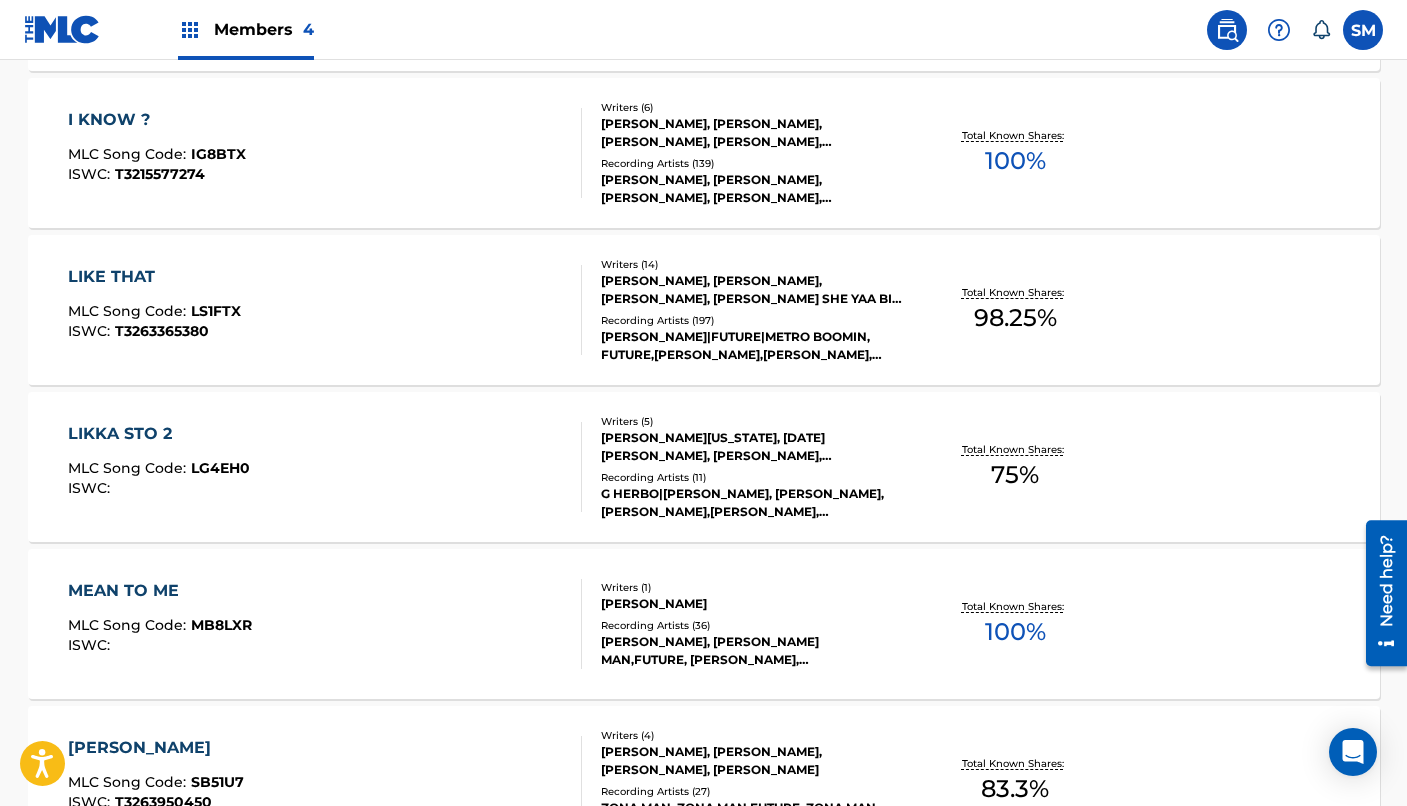 click on "100 %" at bounding box center [1015, 632] 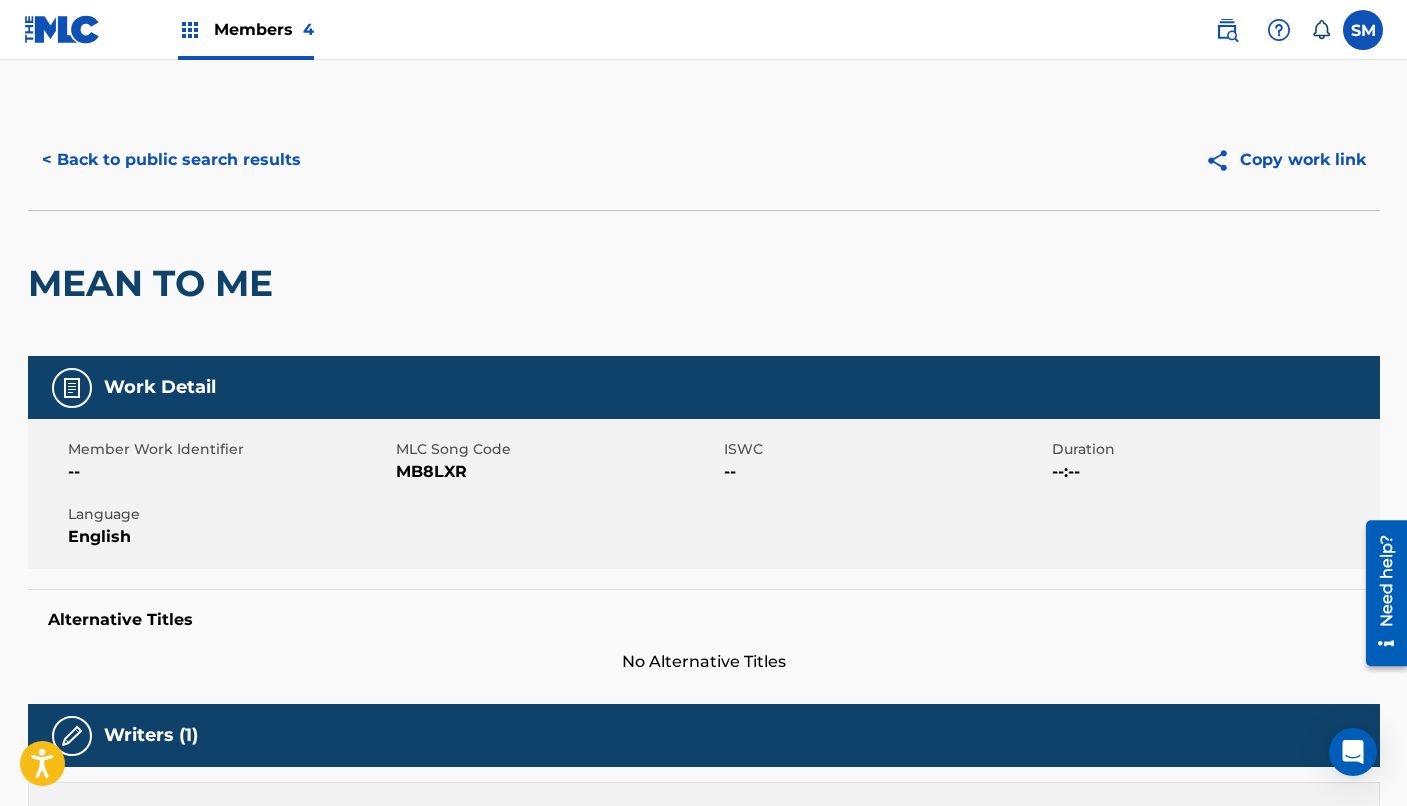 scroll, scrollTop: 0, scrollLeft: 0, axis: both 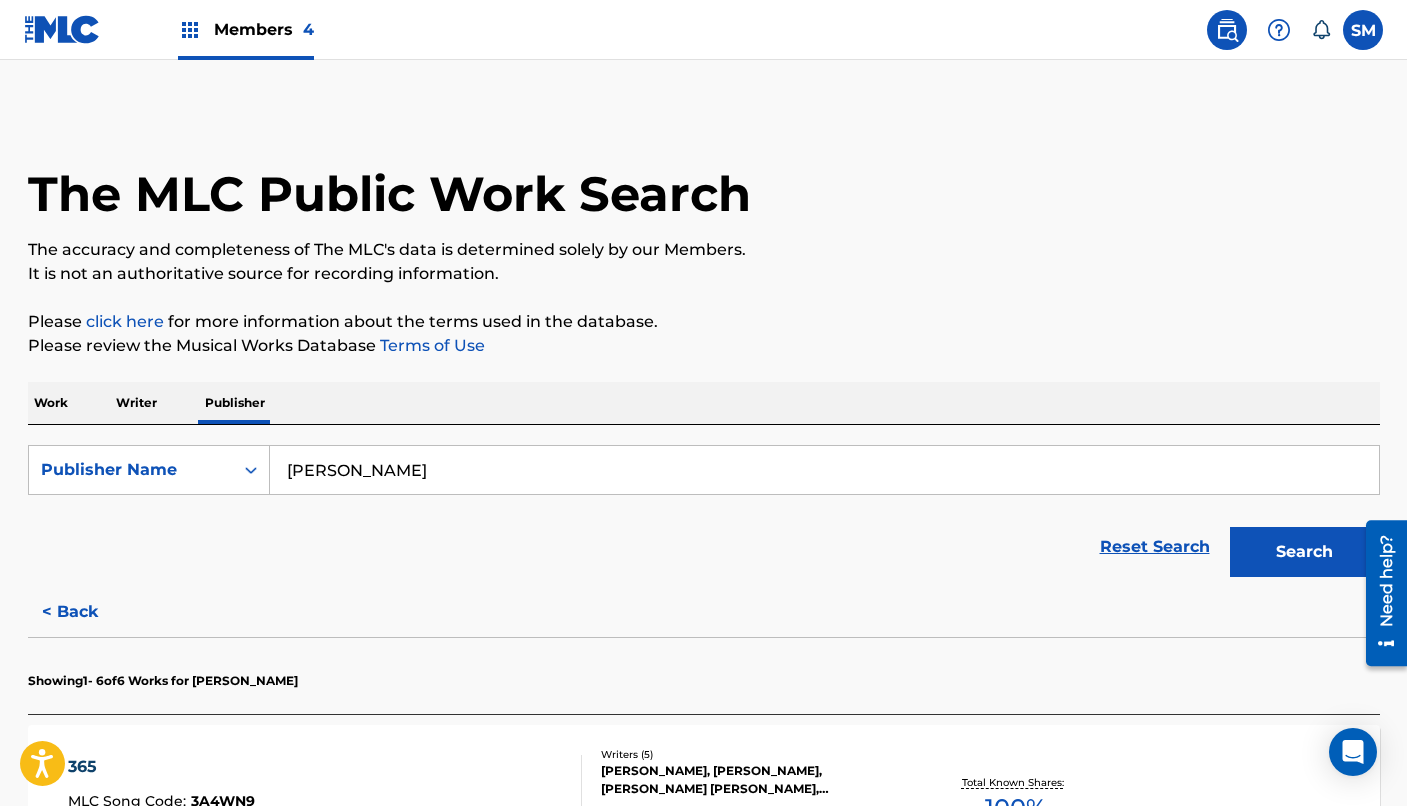 click on "Work" at bounding box center (51, 403) 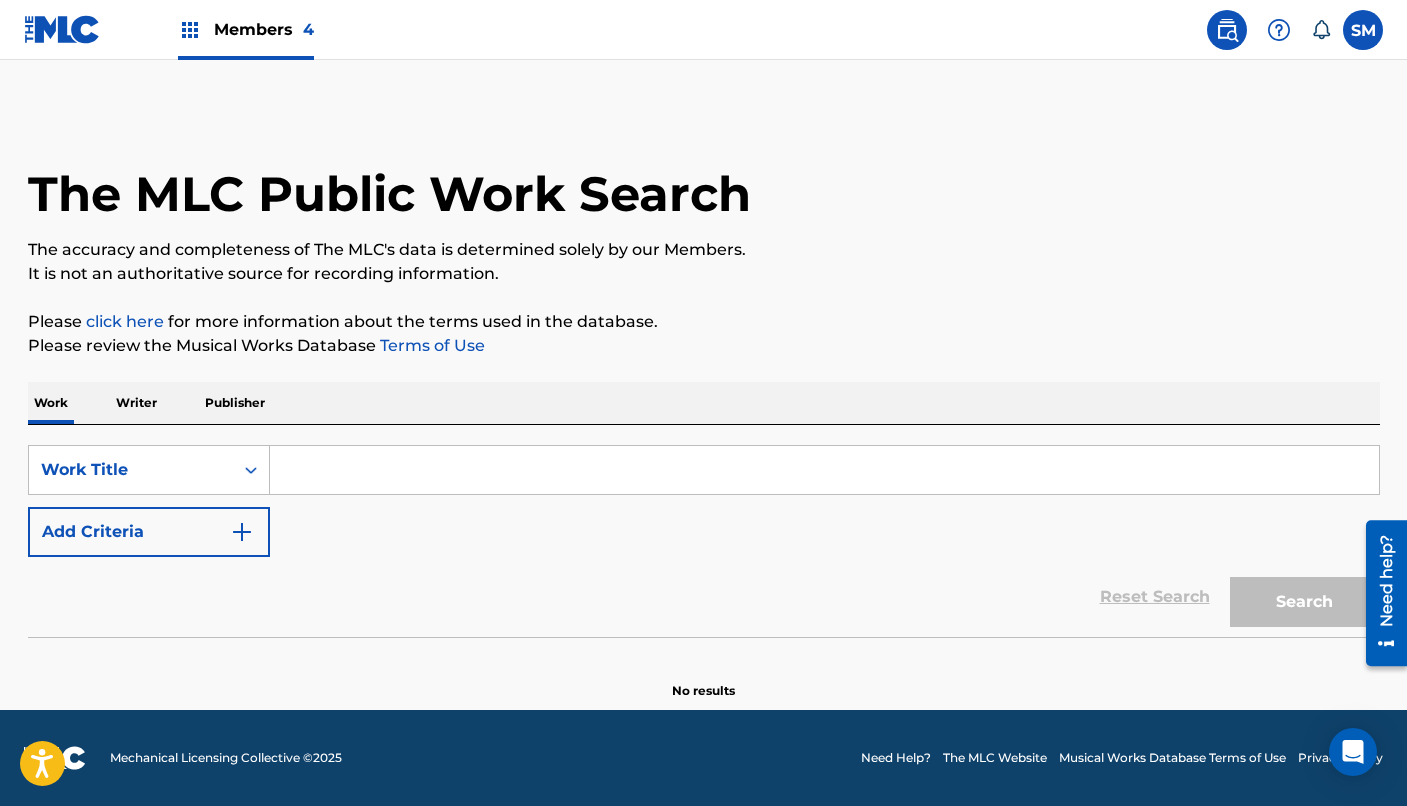 click on "Publisher" at bounding box center (235, 403) 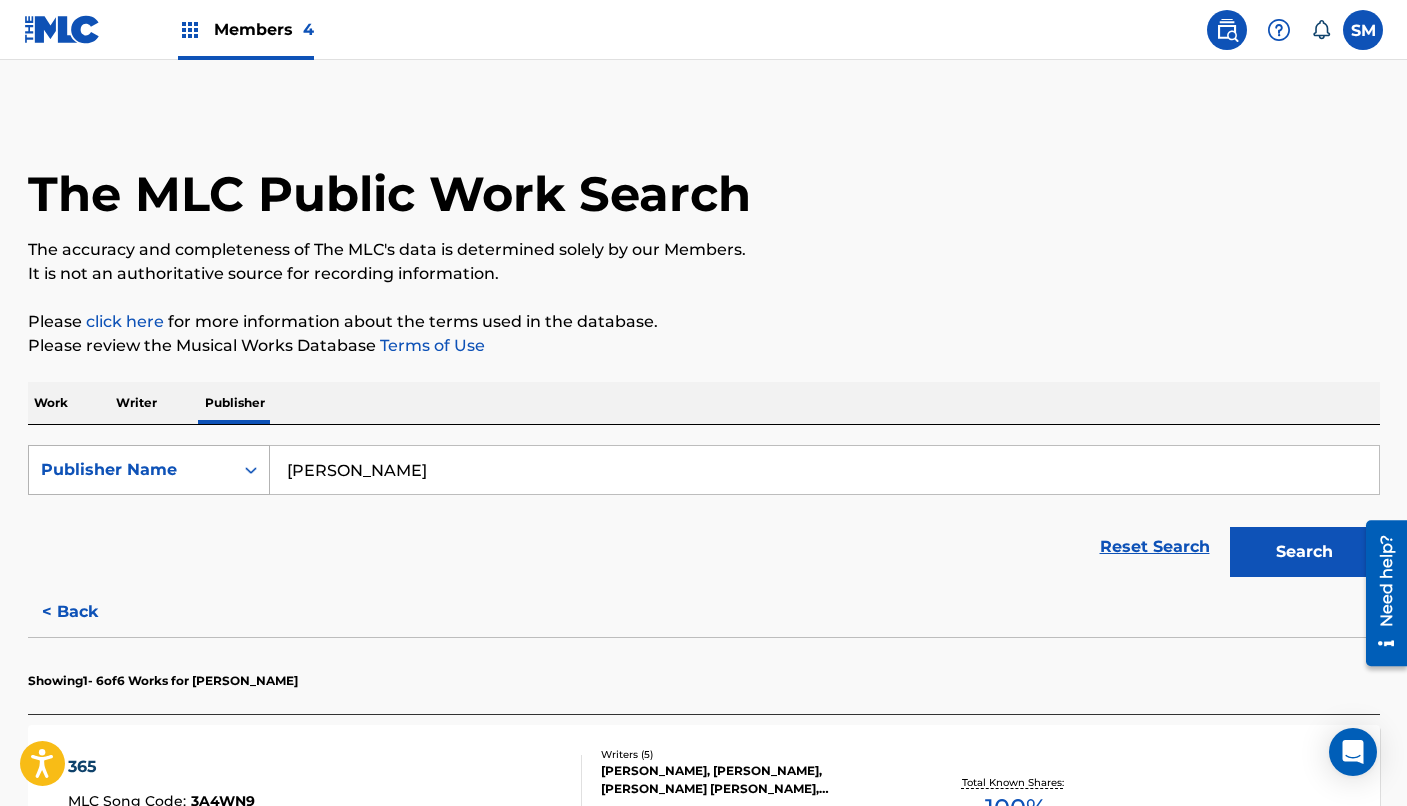 drag, startPoint x: 308, startPoint y: 472, endPoint x: 98, endPoint y: 445, distance: 211.7286 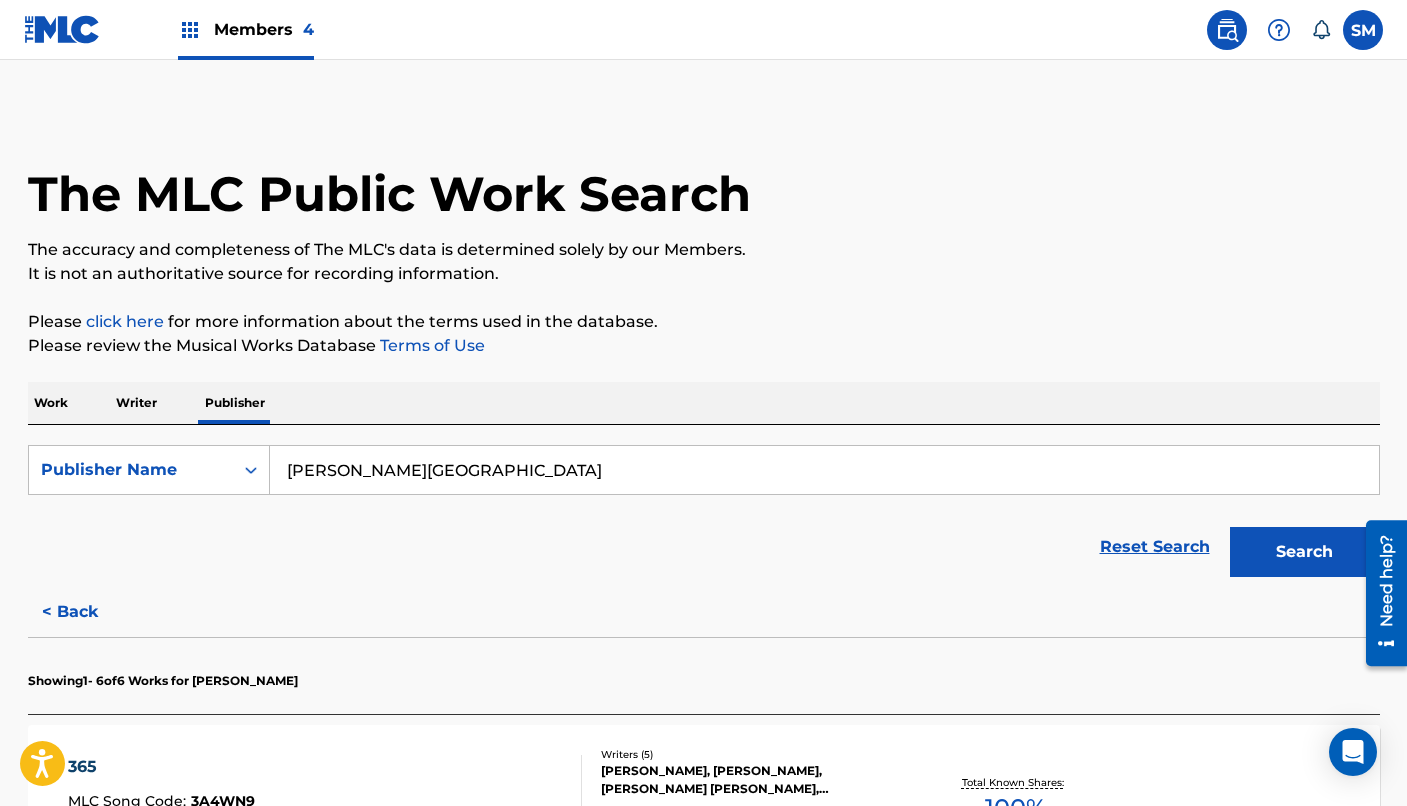 type on "[PERSON_NAME][GEOGRAPHIC_DATA]" 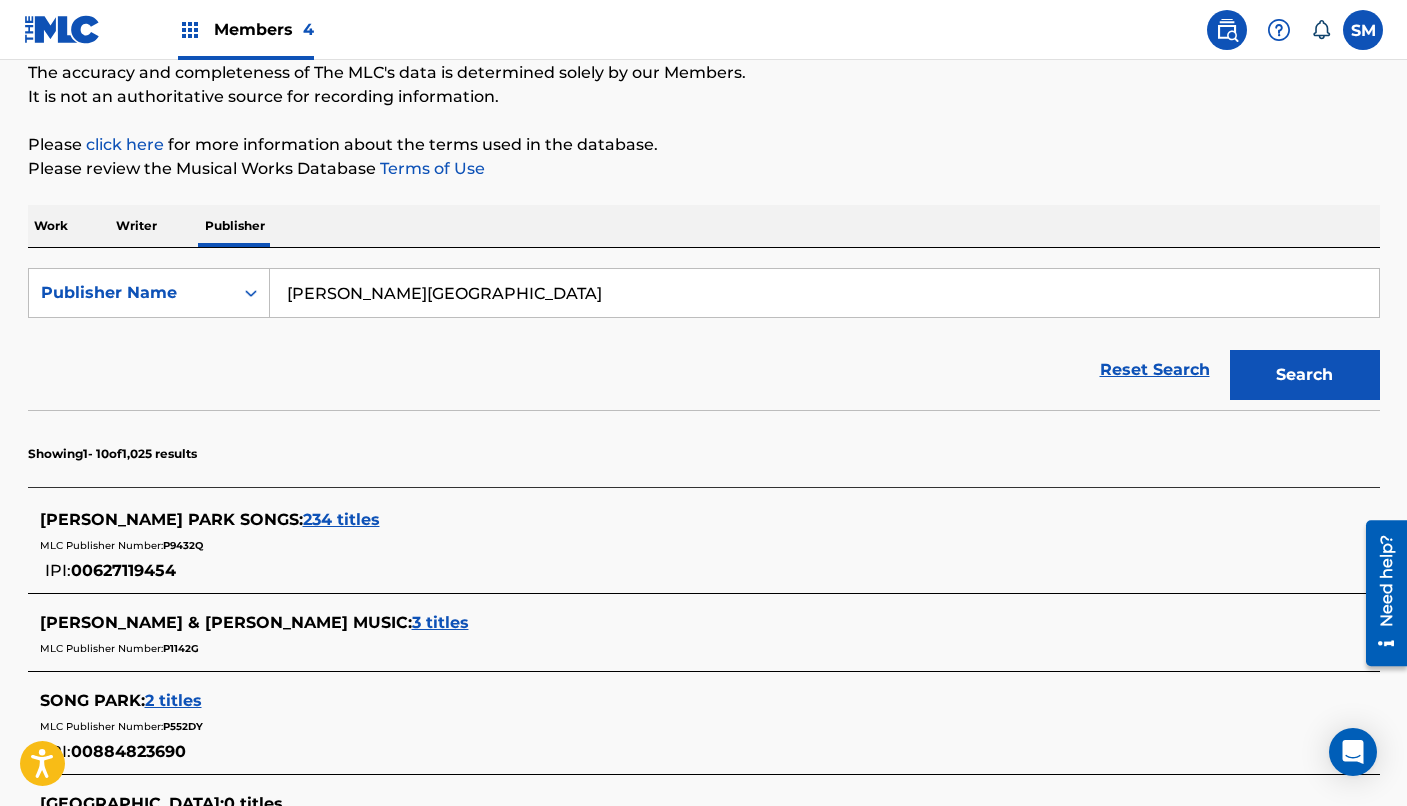 scroll, scrollTop: 185, scrollLeft: 0, axis: vertical 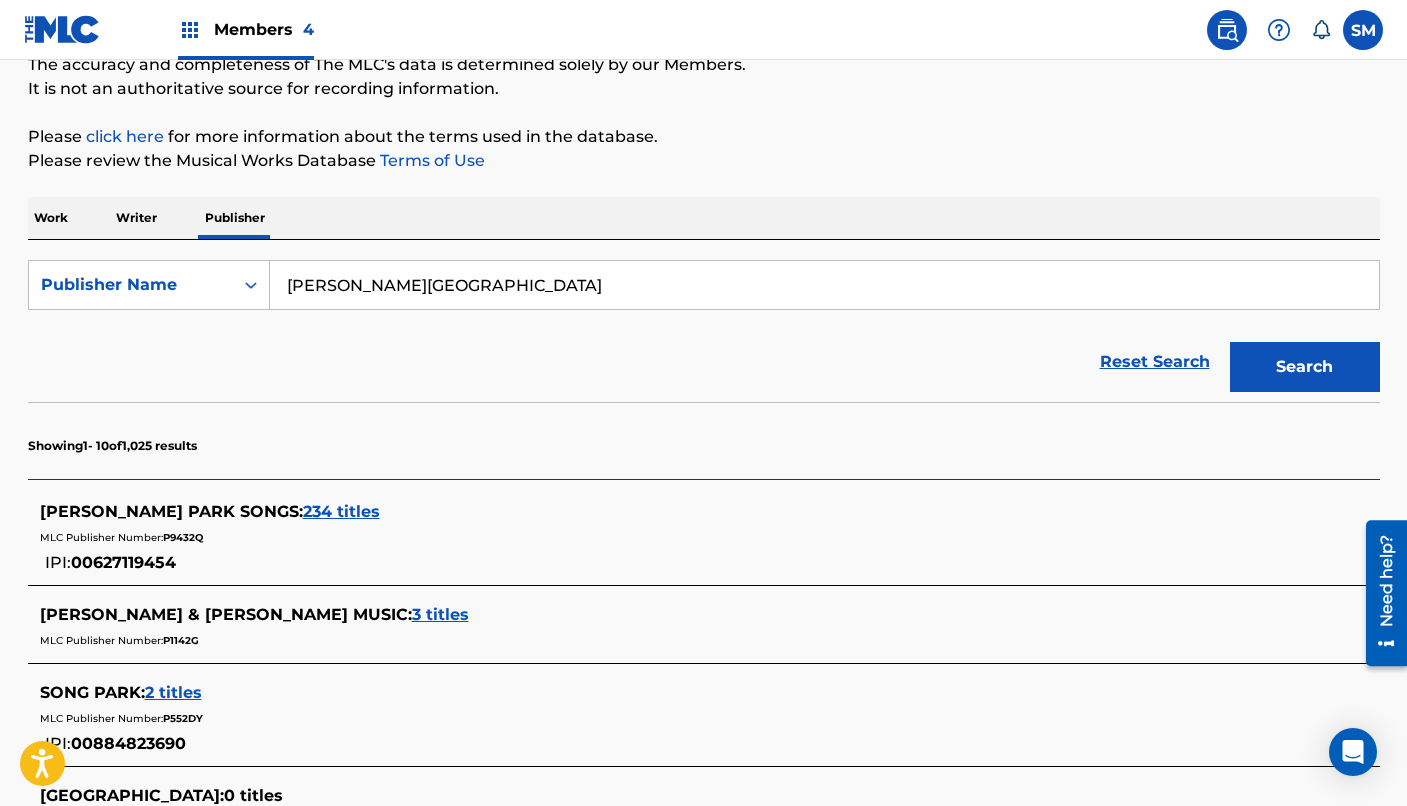 click on "234 titles" at bounding box center [341, 511] 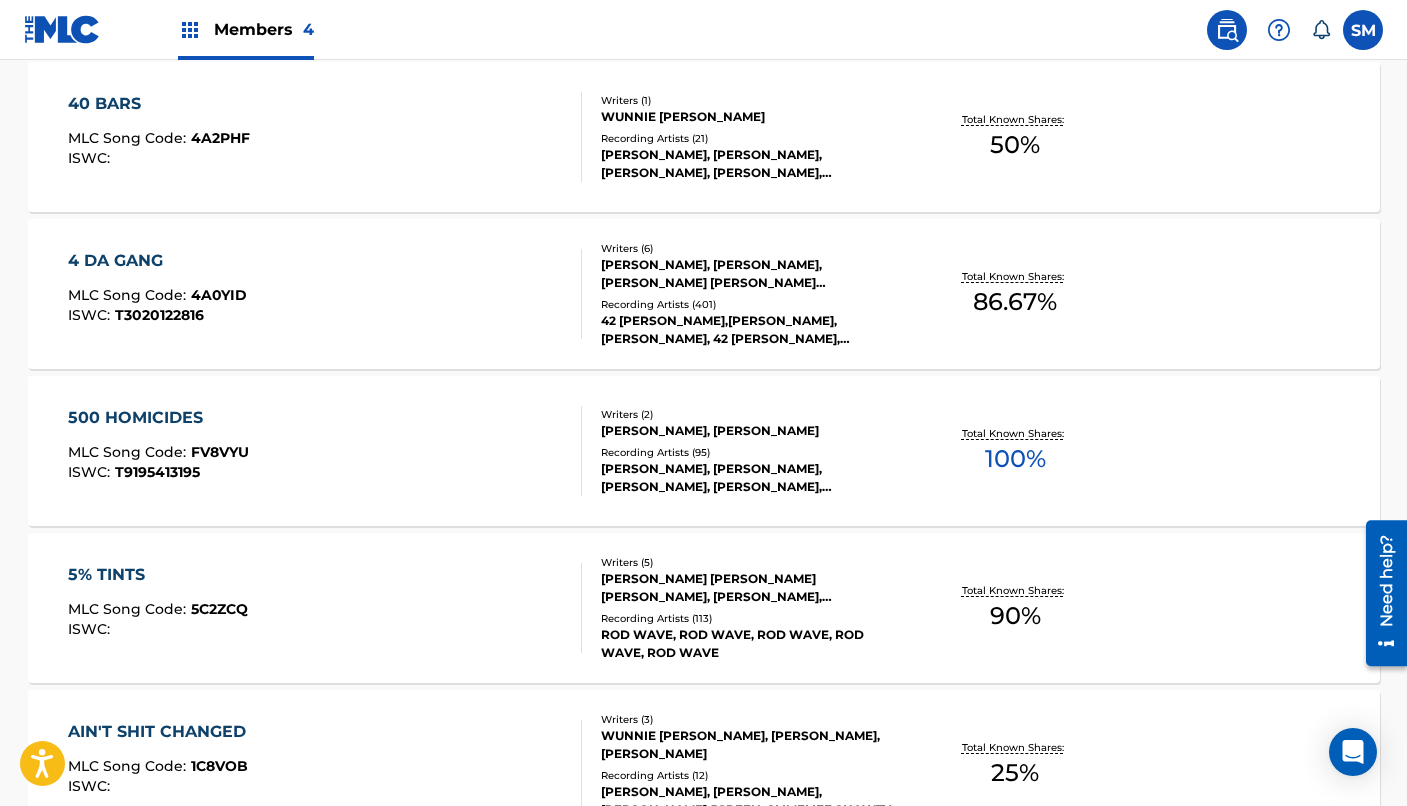 scroll, scrollTop: 653, scrollLeft: 0, axis: vertical 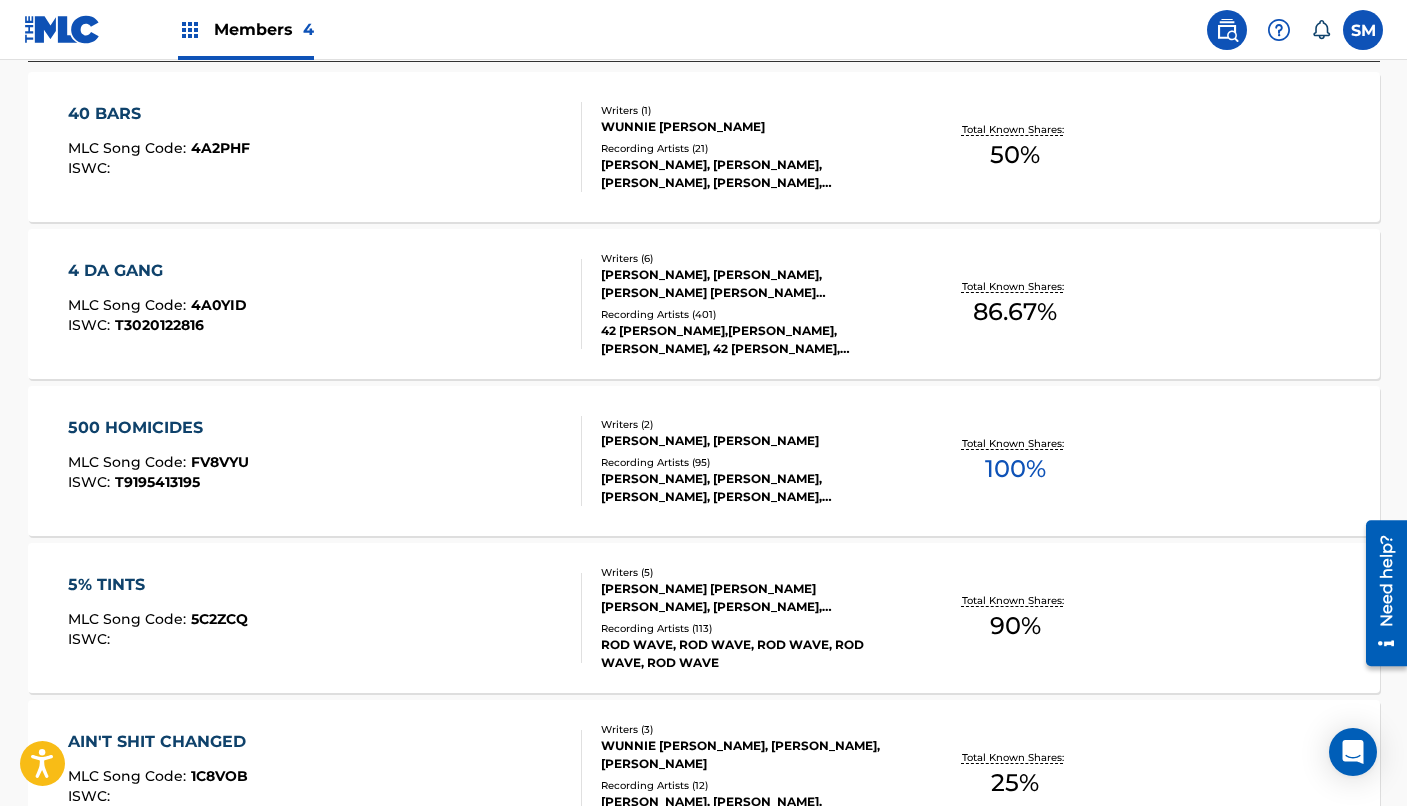 click on "100 %" at bounding box center (1015, 469) 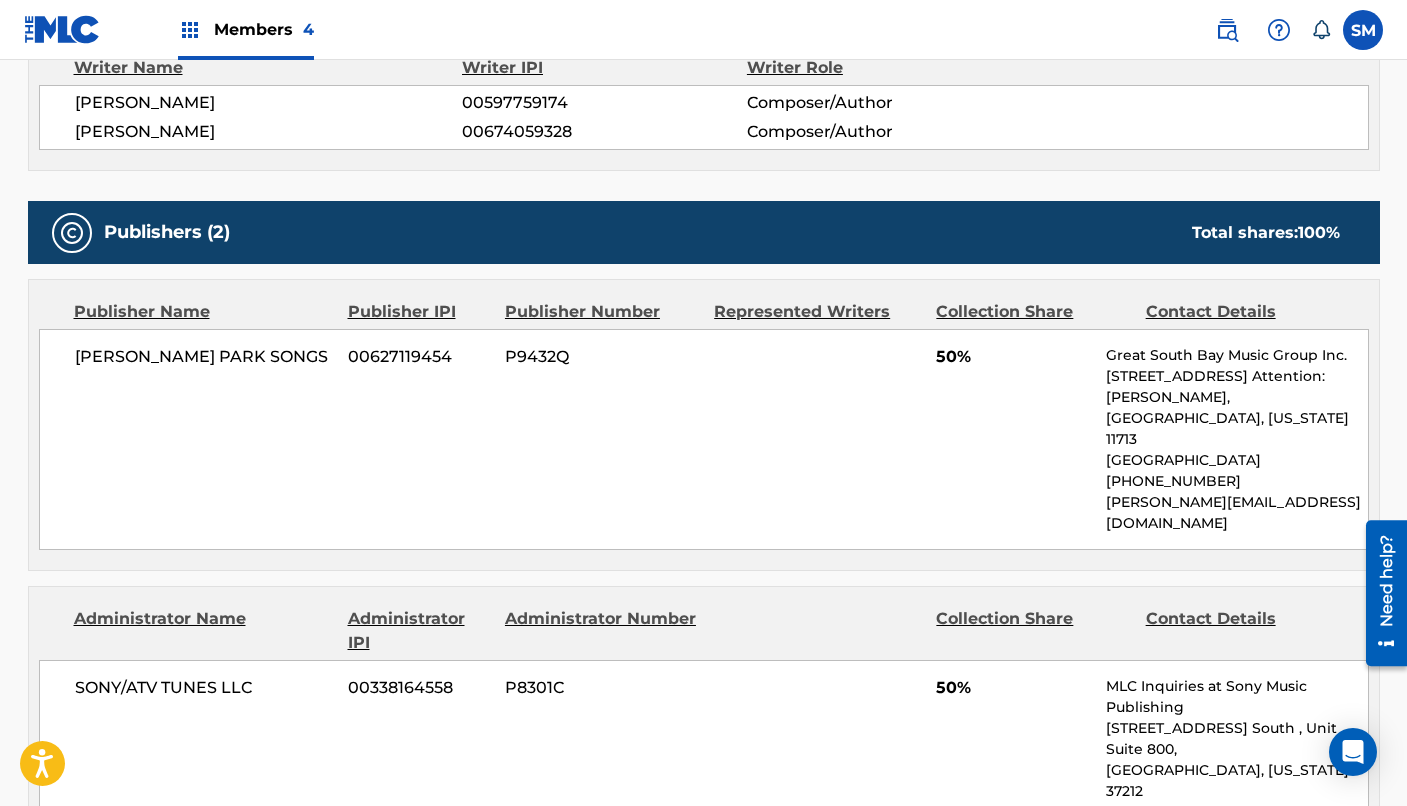 scroll, scrollTop: 749, scrollLeft: 0, axis: vertical 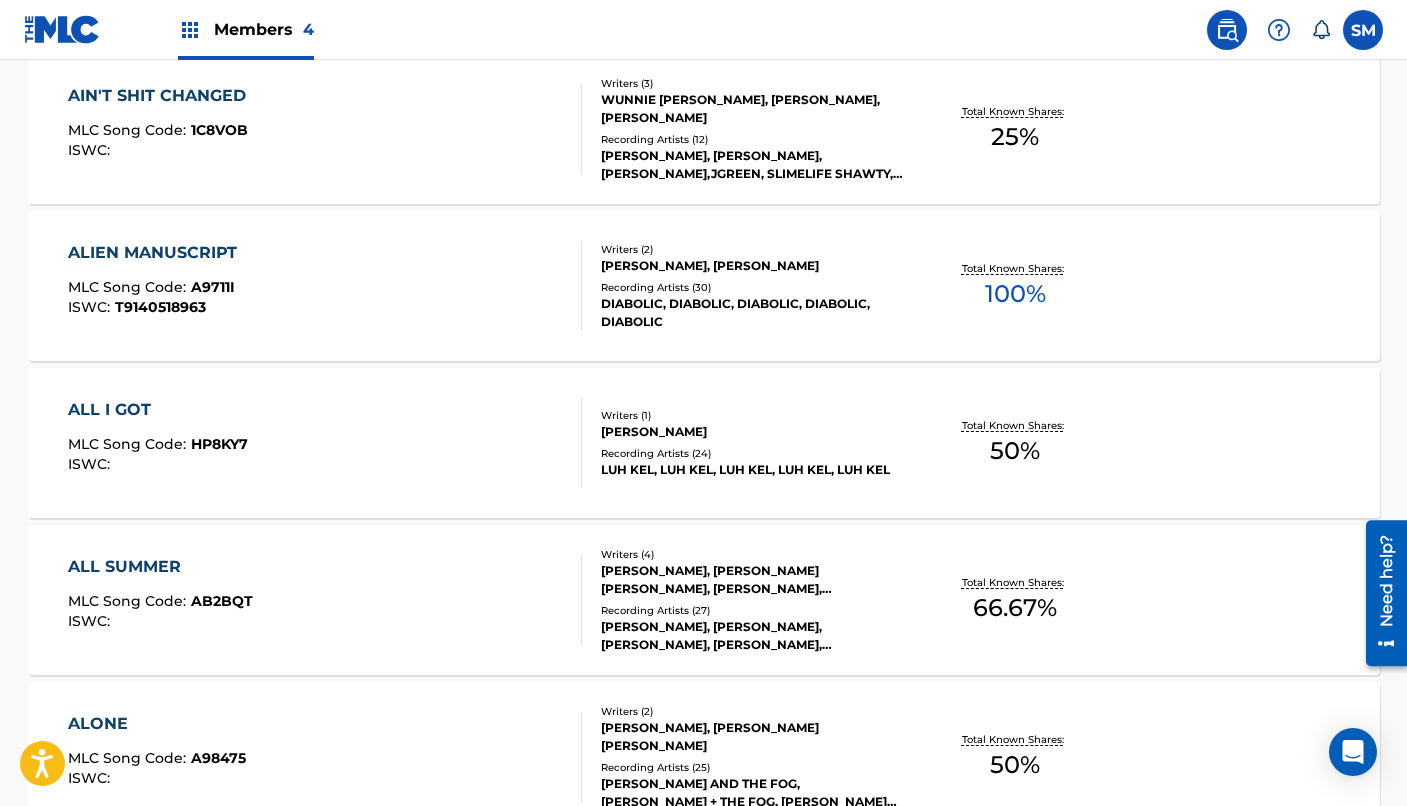 click on "100 %" at bounding box center (1015, 294) 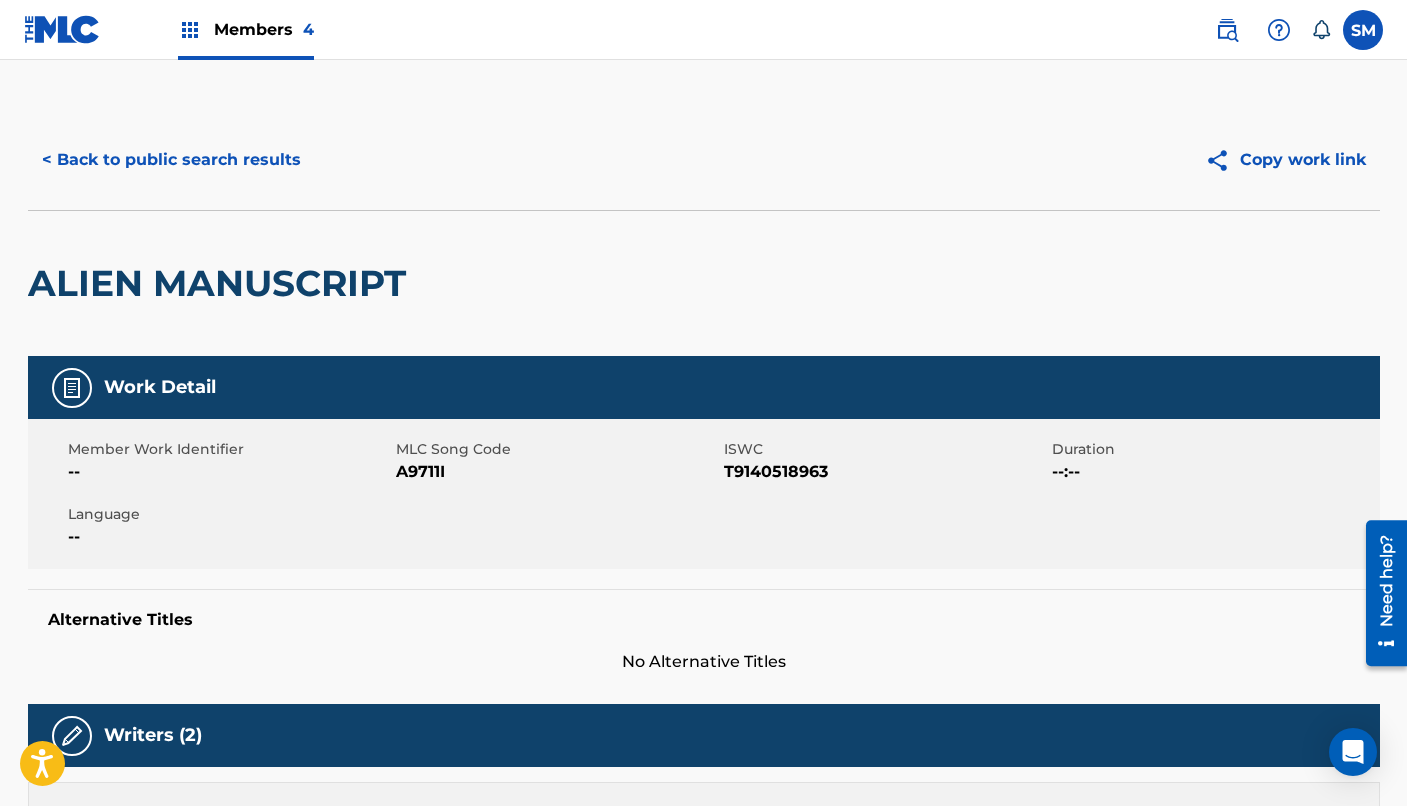 scroll, scrollTop: 0, scrollLeft: 0, axis: both 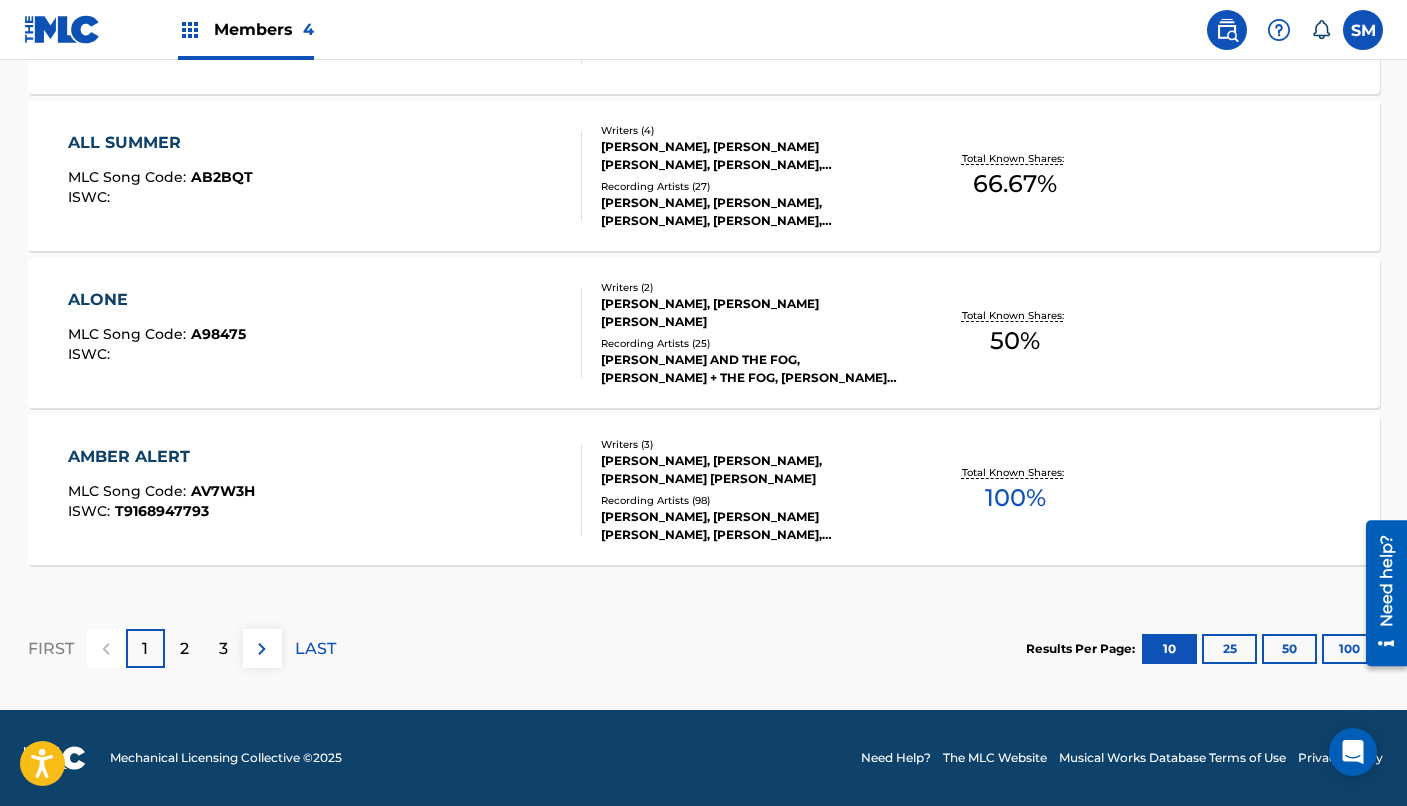 click on "2" at bounding box center [184, 649] 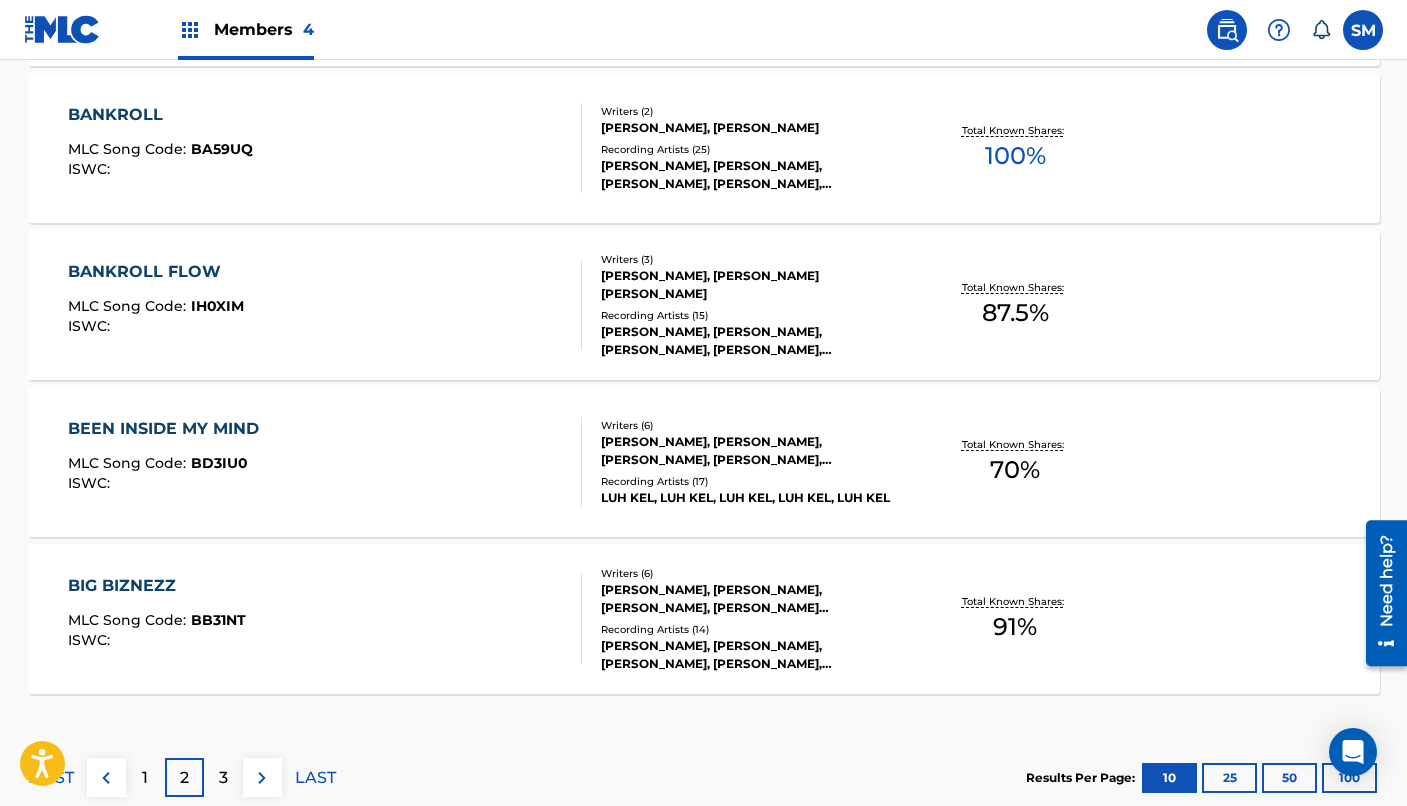 scroll, scrollTop: 1549, scrollLeft: 0, axis: vertical 